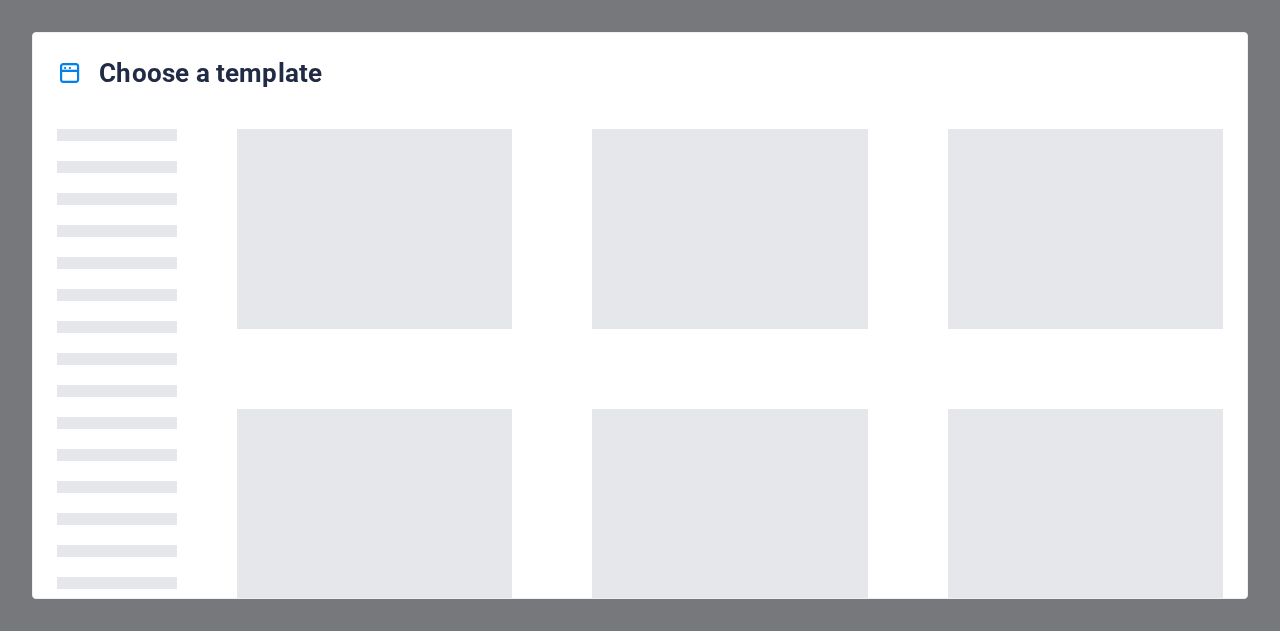 scroll, scrollTop: 0, scrollLeft: 0, axis: both 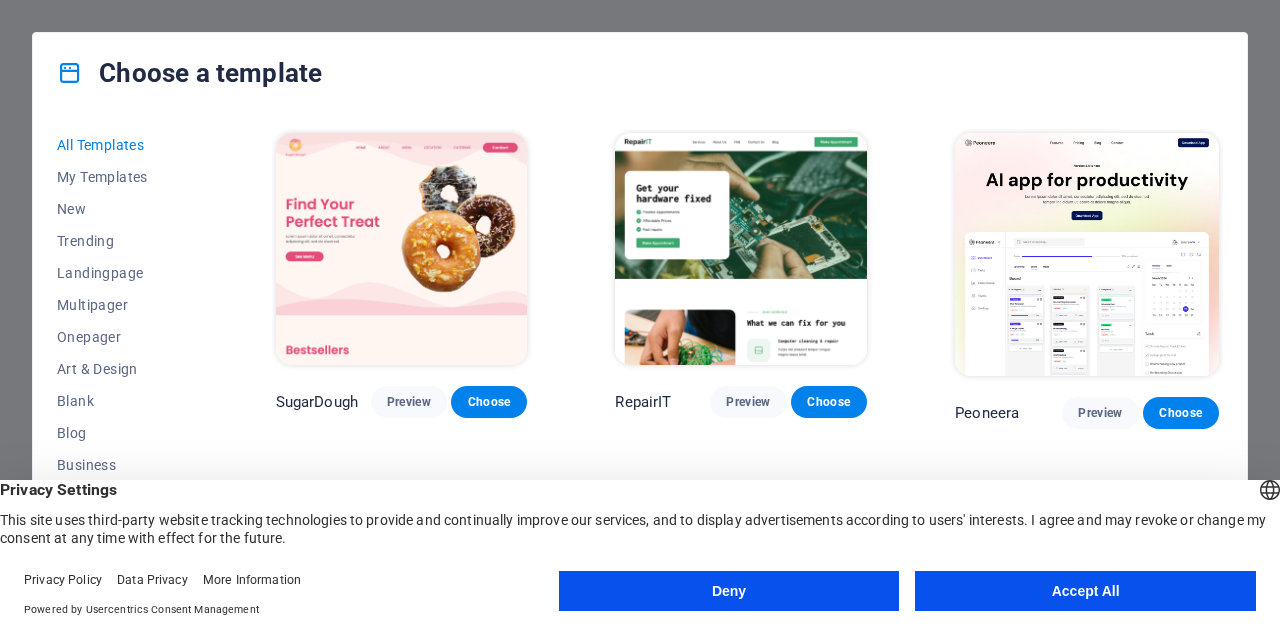 click on "Accept All" at bounding box center (1085, 591) 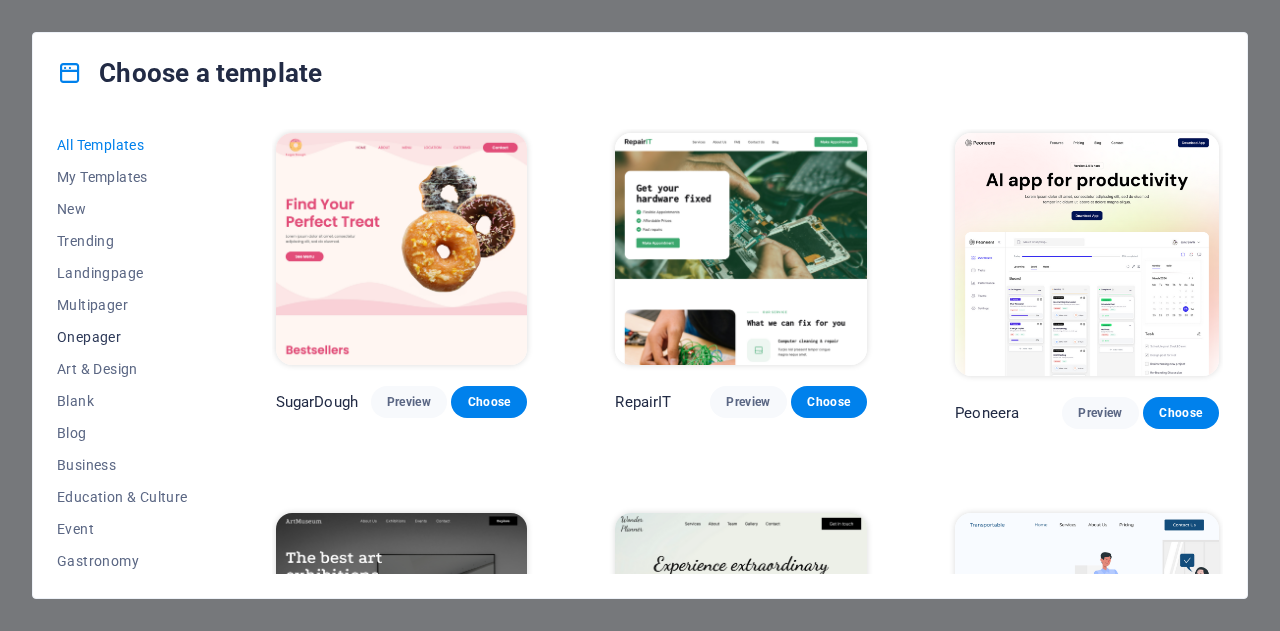 click on "Onepager" at bounding box center [122, 337] 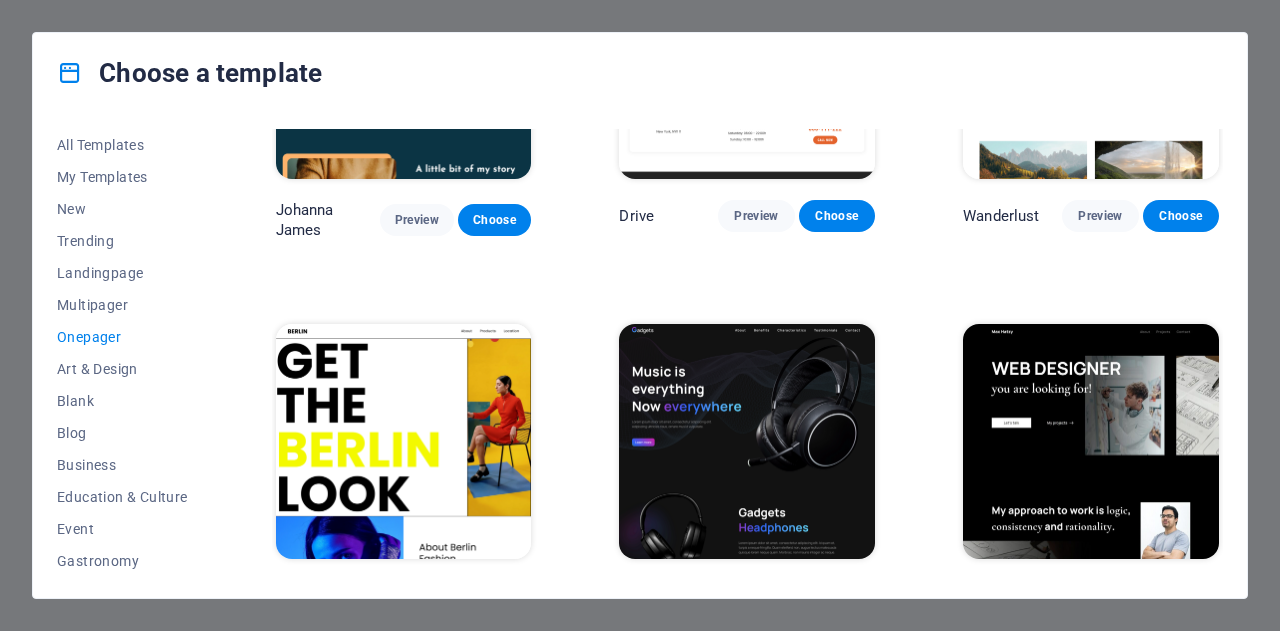 scroll, scrollTop: 1400, scrollLeft: 0, axis: vertical 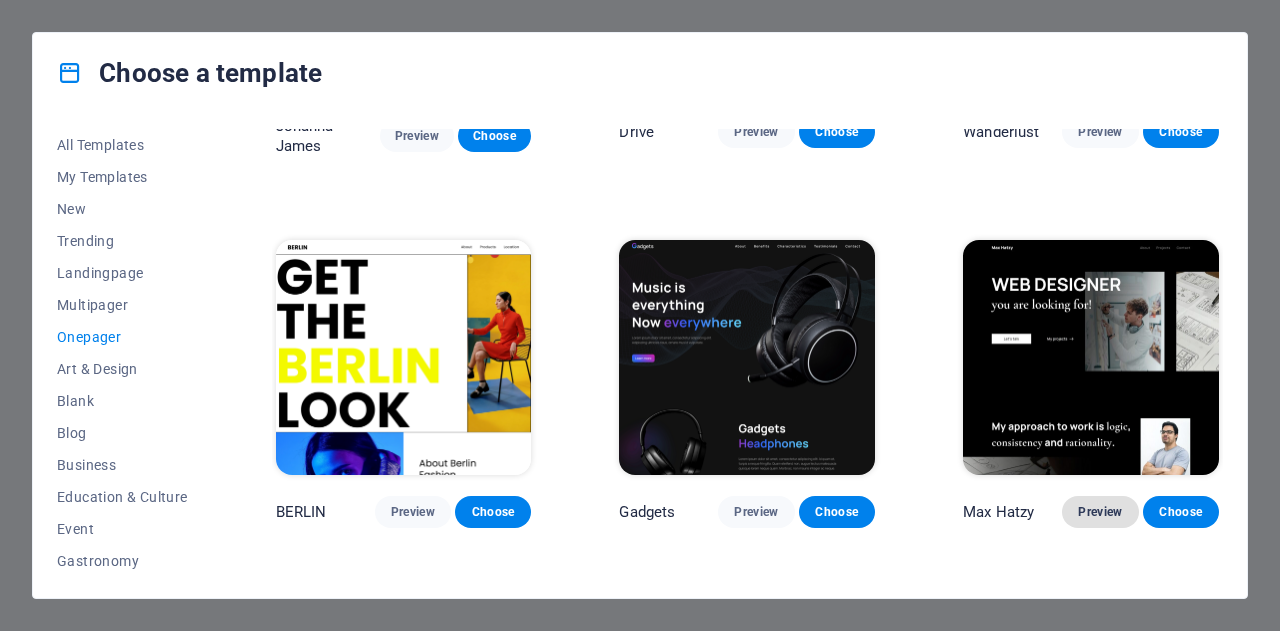 click on "Preview" at bounding box center (1100, 512) 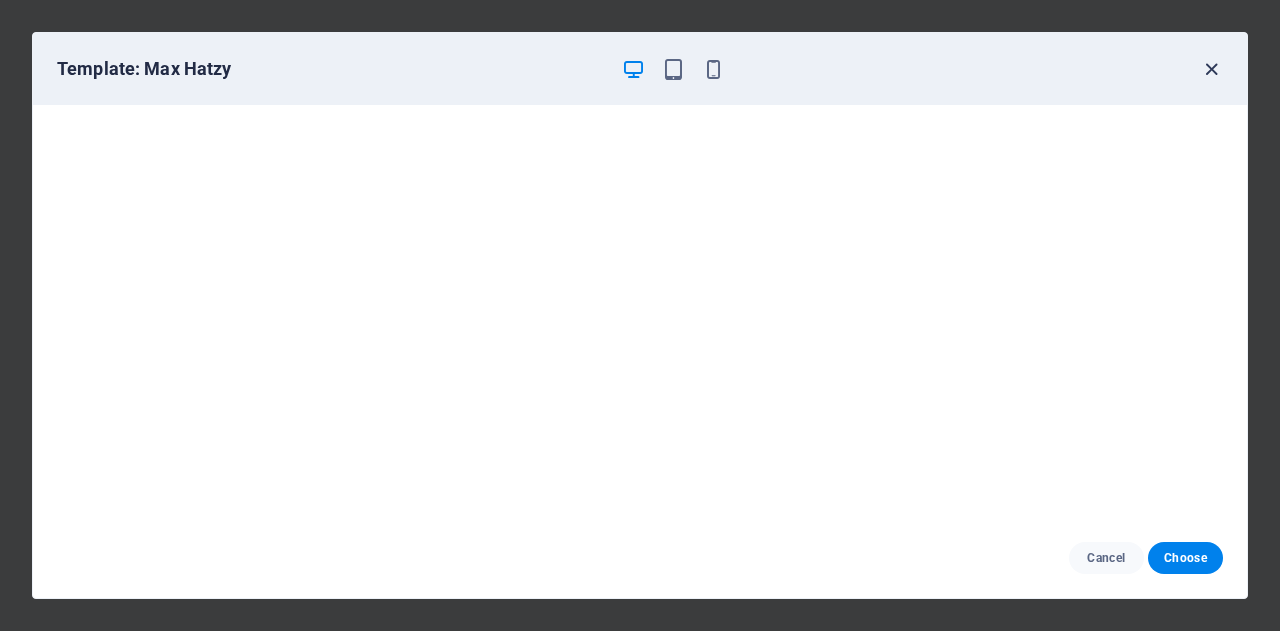 click at bounding box center [1211, 69] 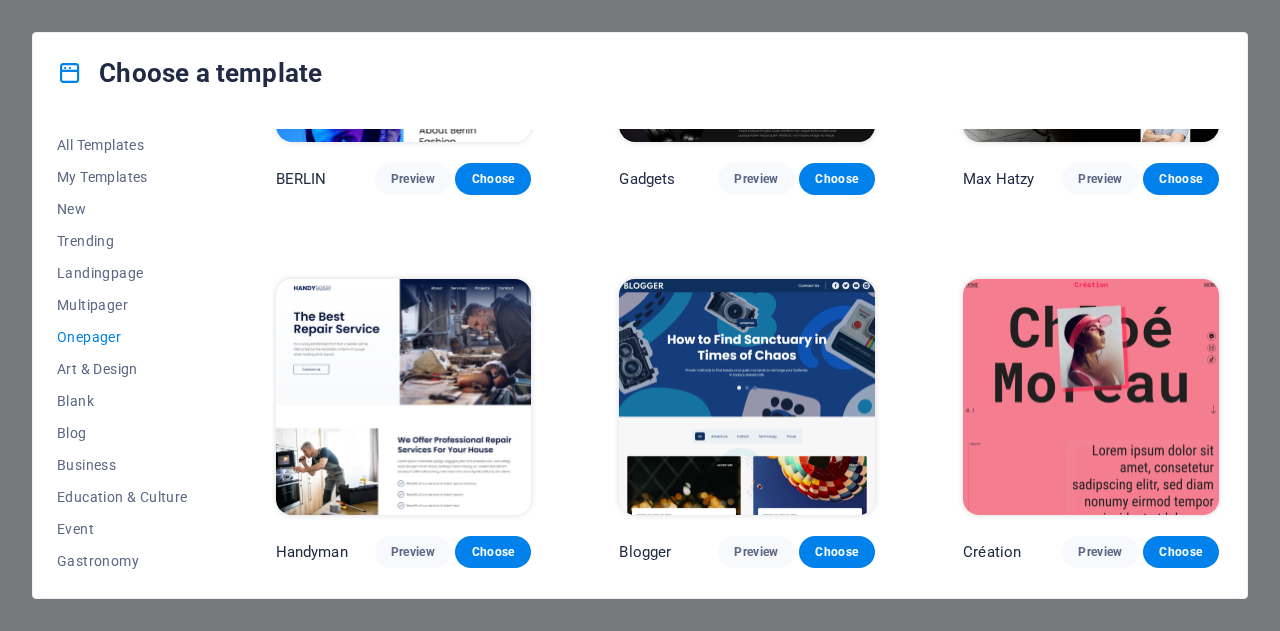 scroll, scrollTop: 1800, scrollLeft: 0, axis: vertical 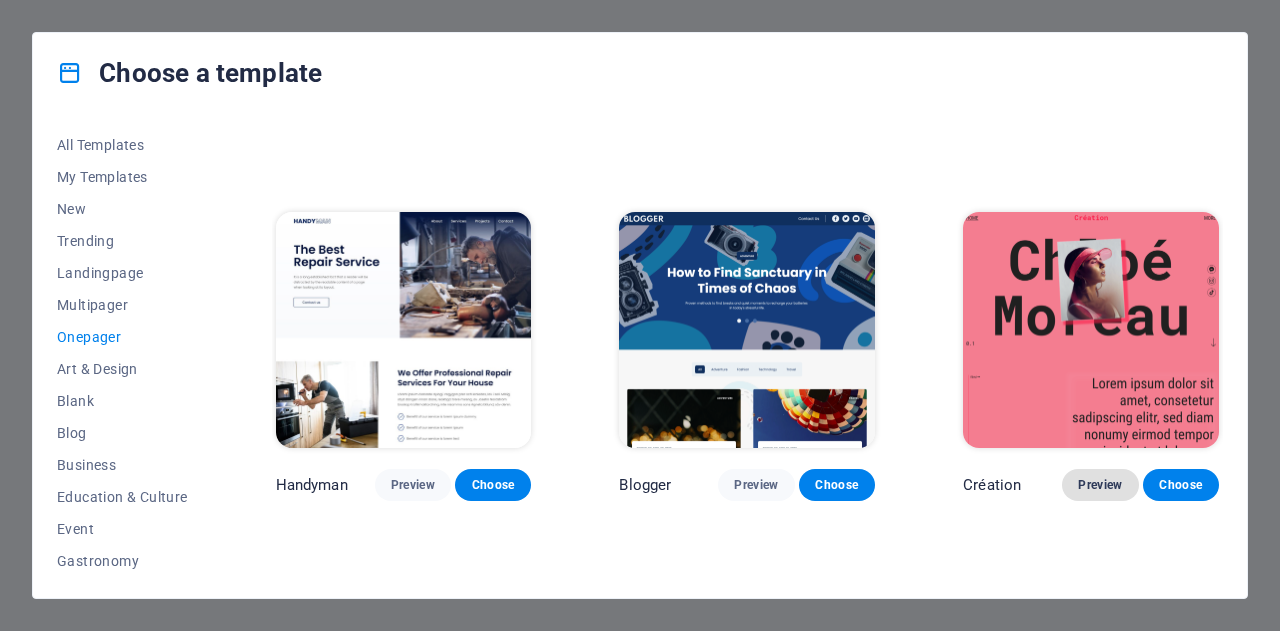 click on "Preview" at bounding box center (1100, 485) 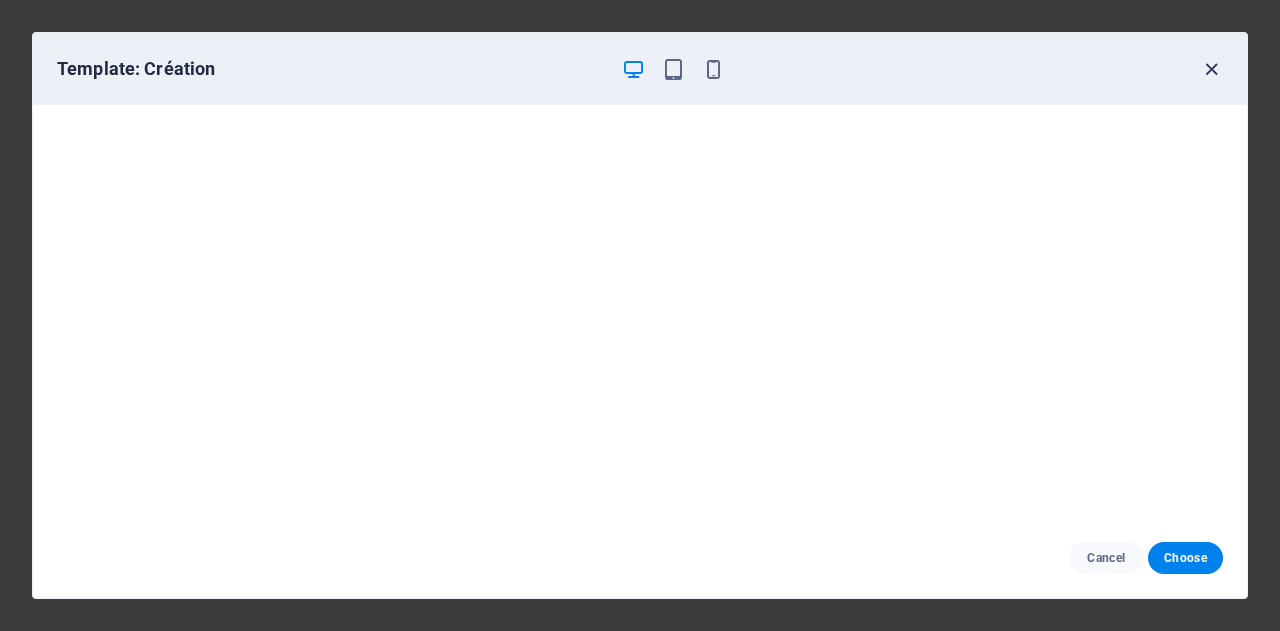 click at bounding box center (1211, 69) 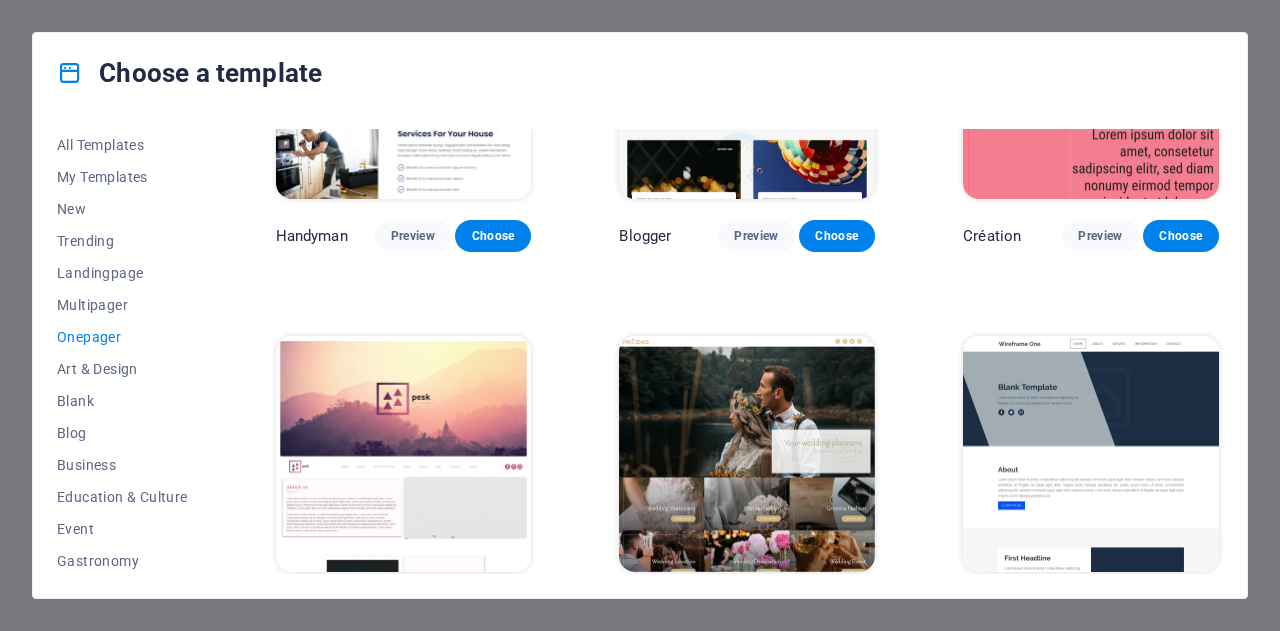 scroll, scrollTop: 2133, scrollLeft: 0, axis: vertical 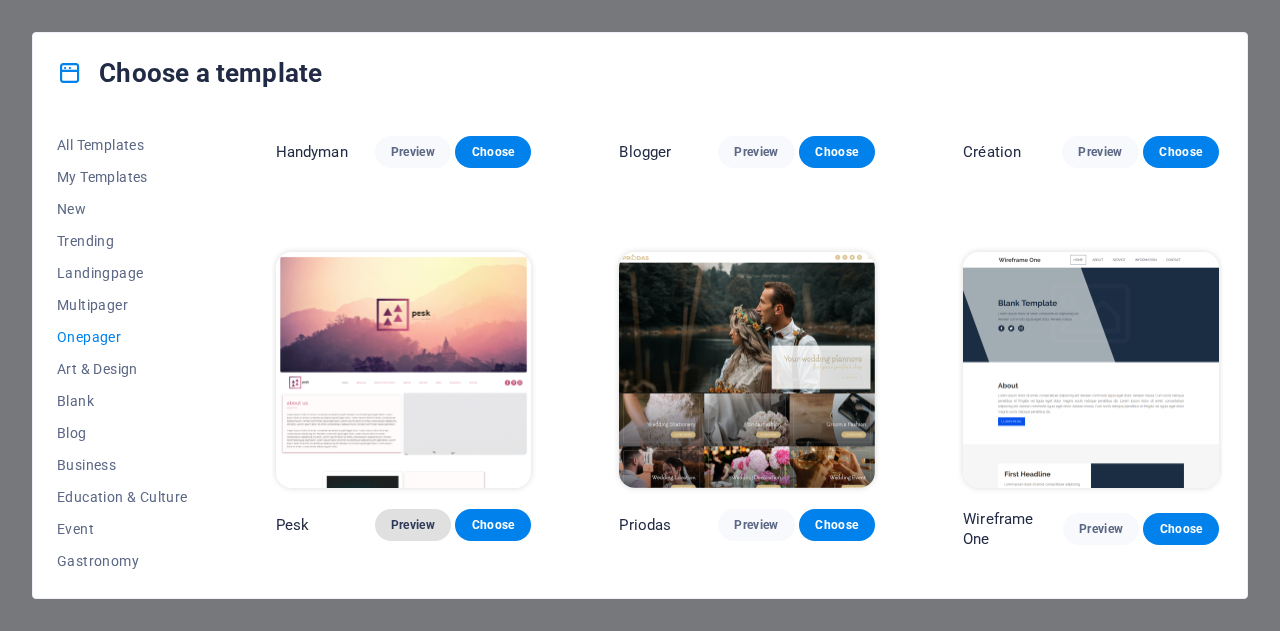 click on "Preview" at bounding box center (413, 525) 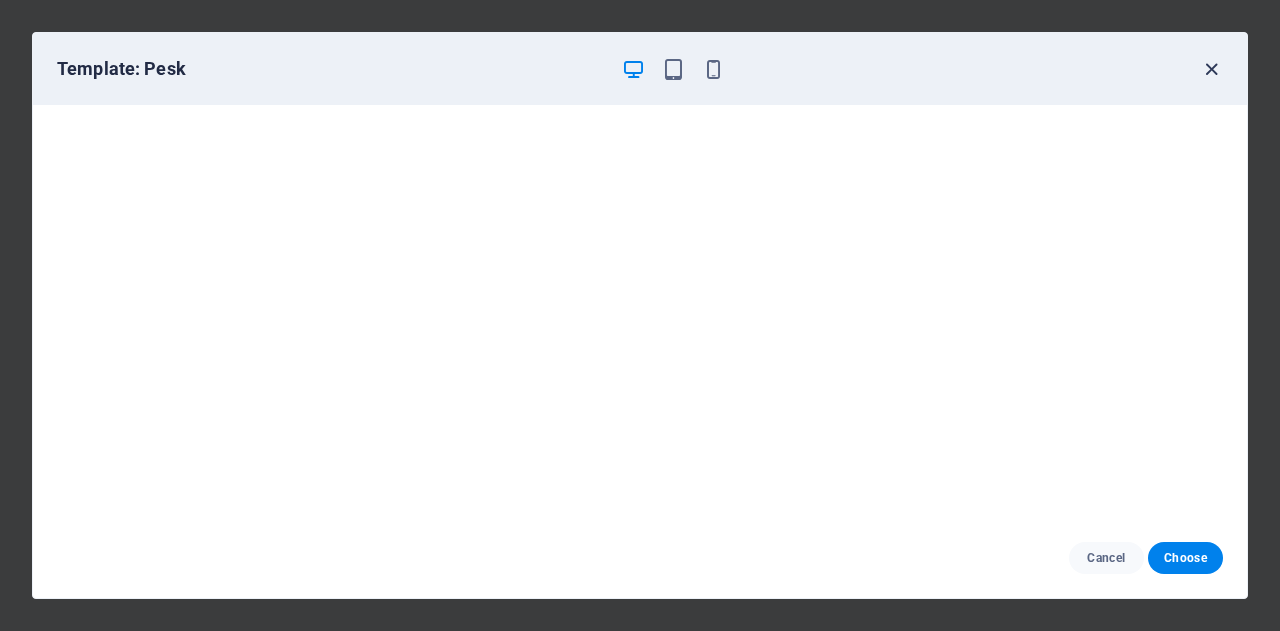 click at bounding box center (1211, 69) 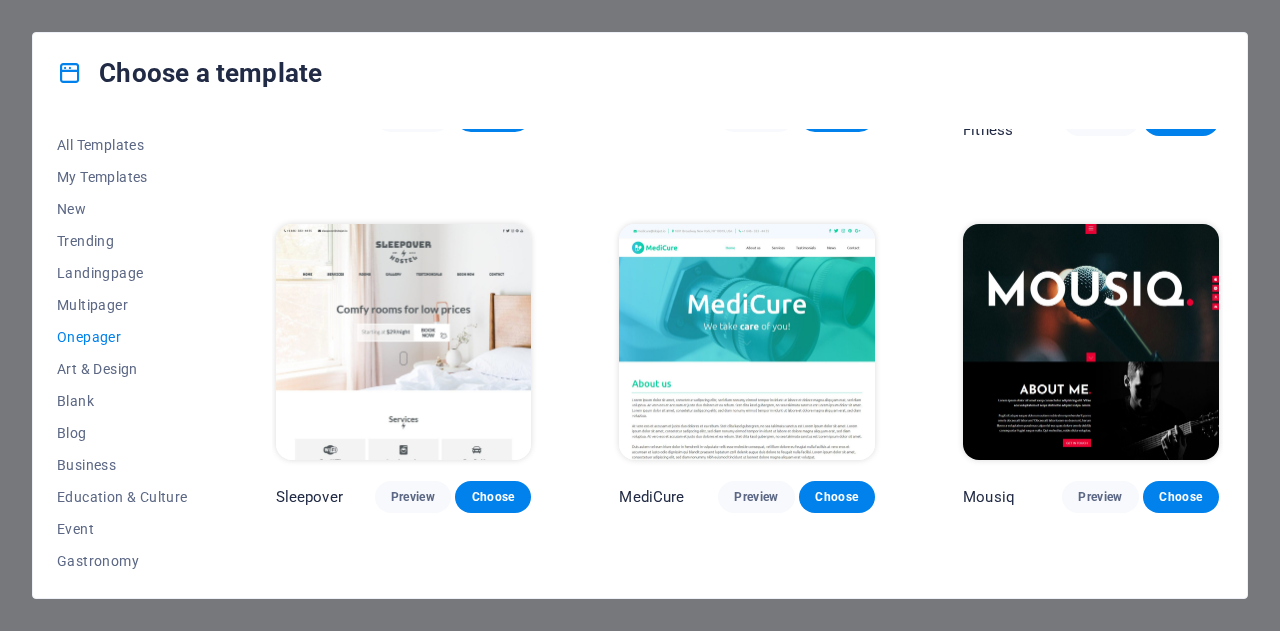 scroll, scrollTop: 5133, scrollLeft: 0, axis: vertical 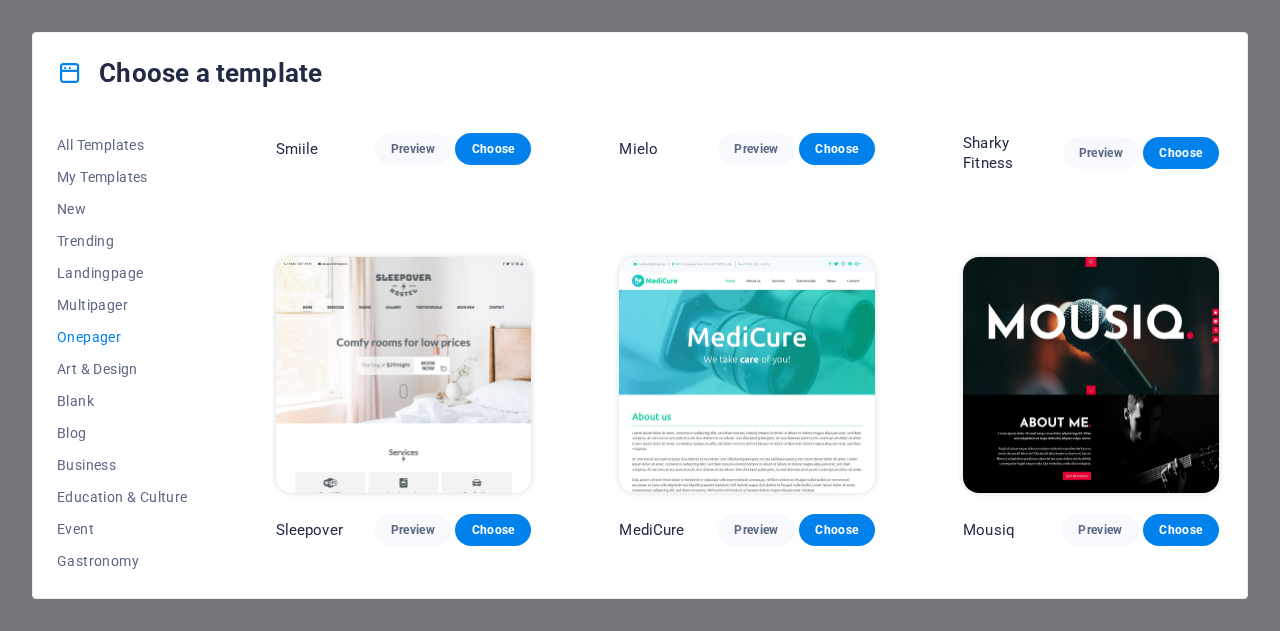 click at bounding box center [1091, 375] 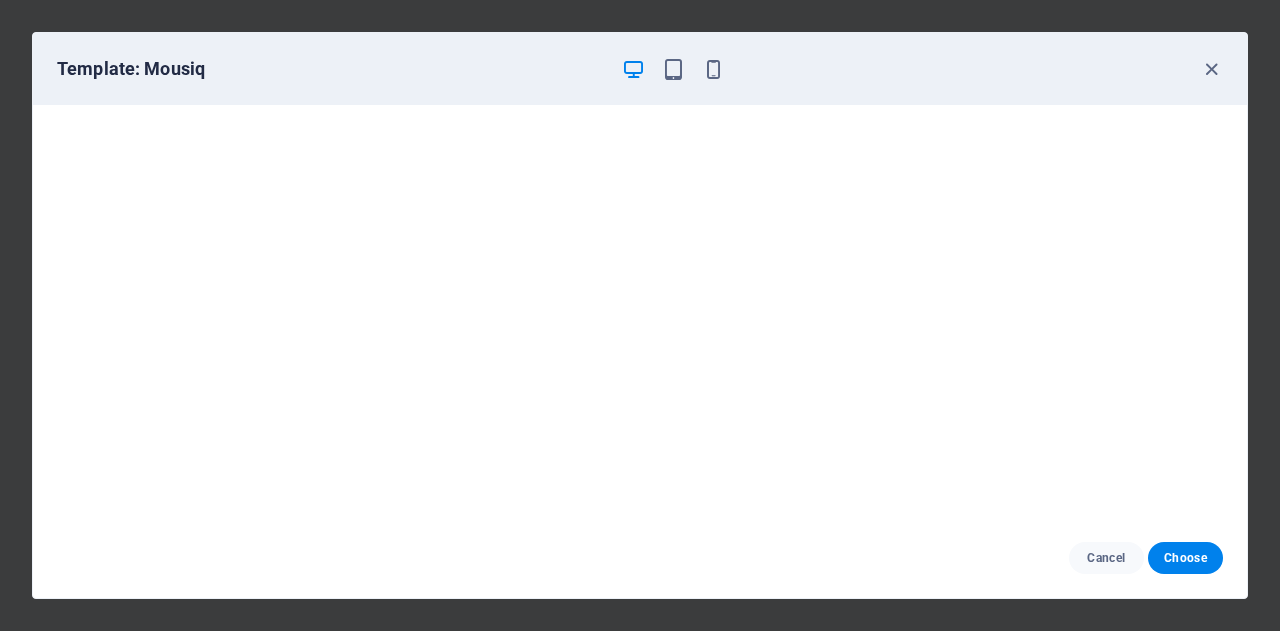 scroll, scrollTop: 4, scrollLeft: 0, axis: vertical 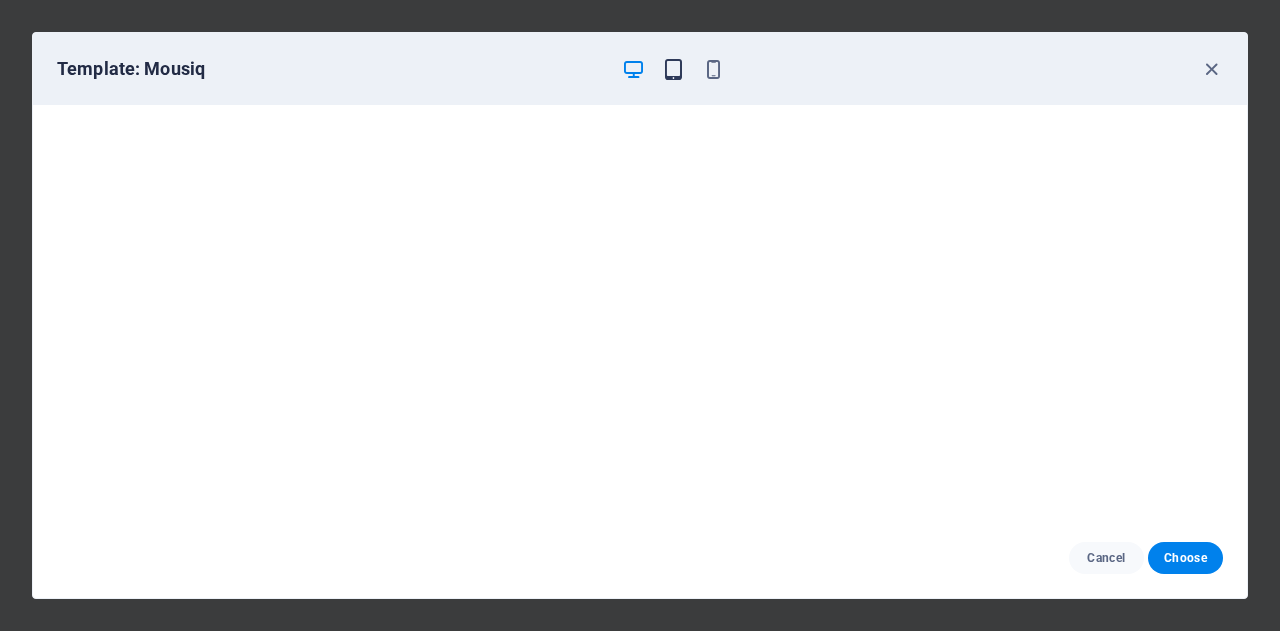 click at bounding box center (673, 69) 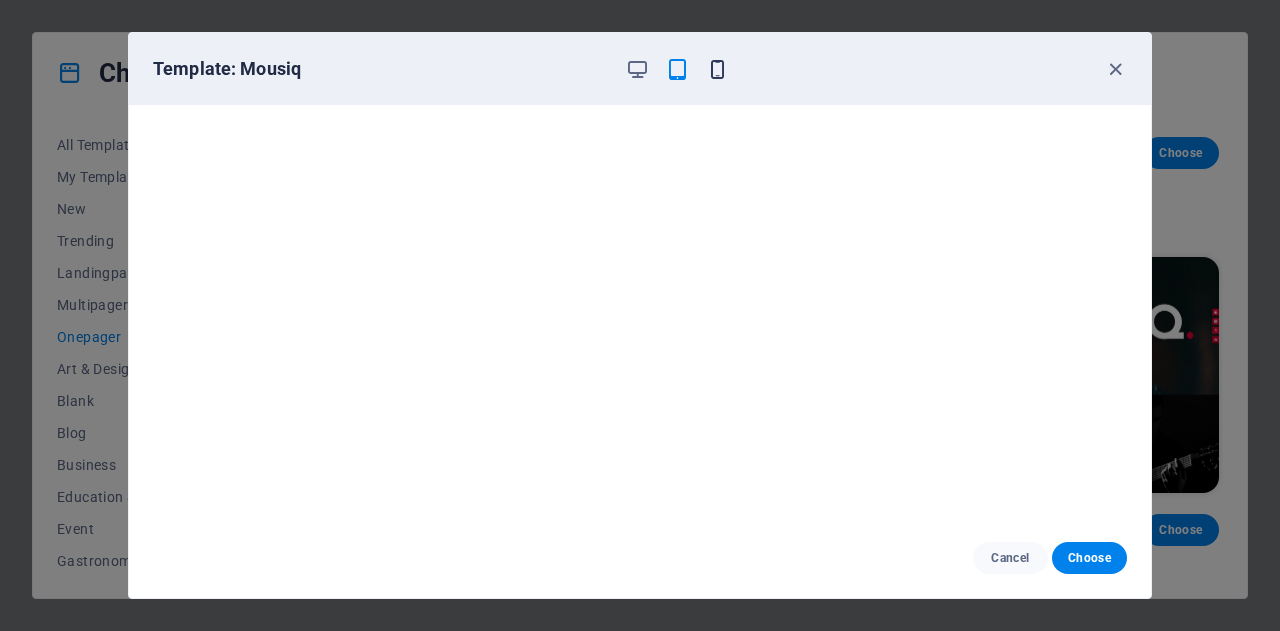 click at bounding box center (717, 69) 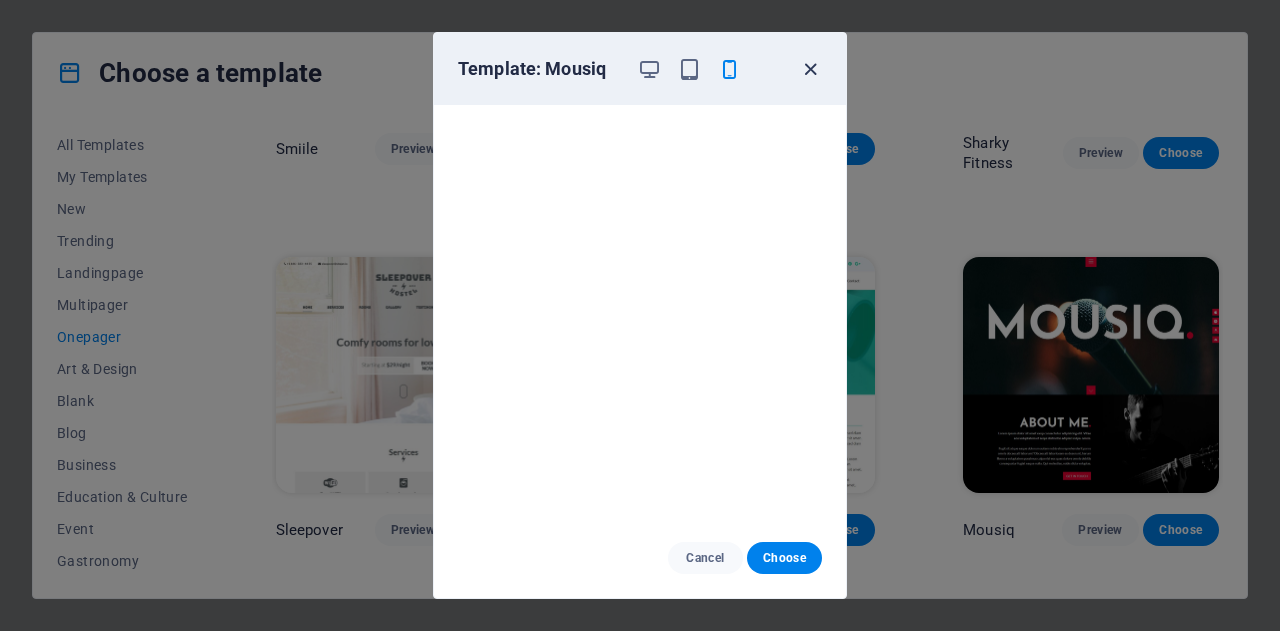 click at bounding box center (810, 69) 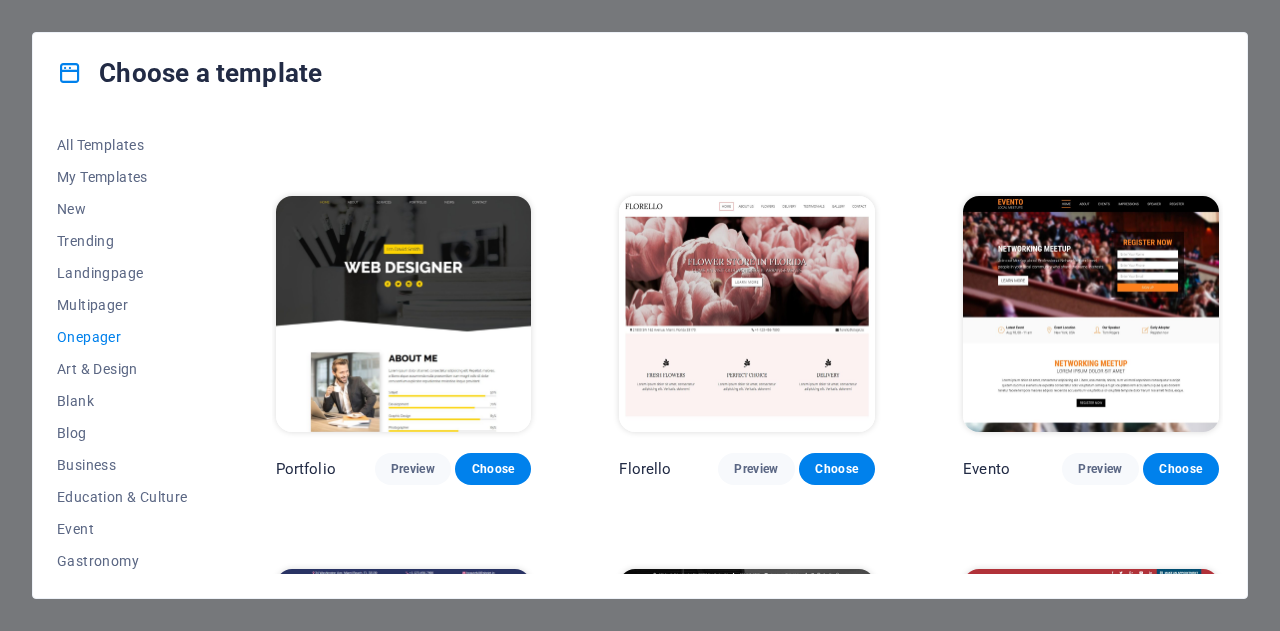 scroll, scrollTop: 6666, scrollLeft: 0, axis: vertical 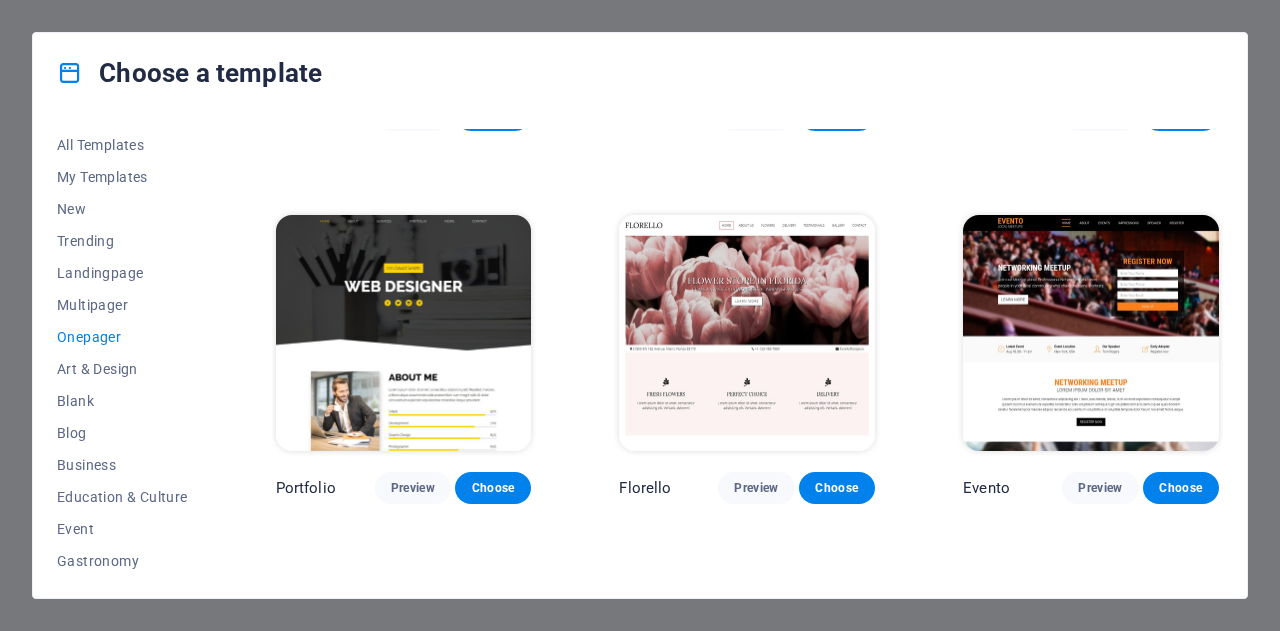 click at bounding box center (404, 333) 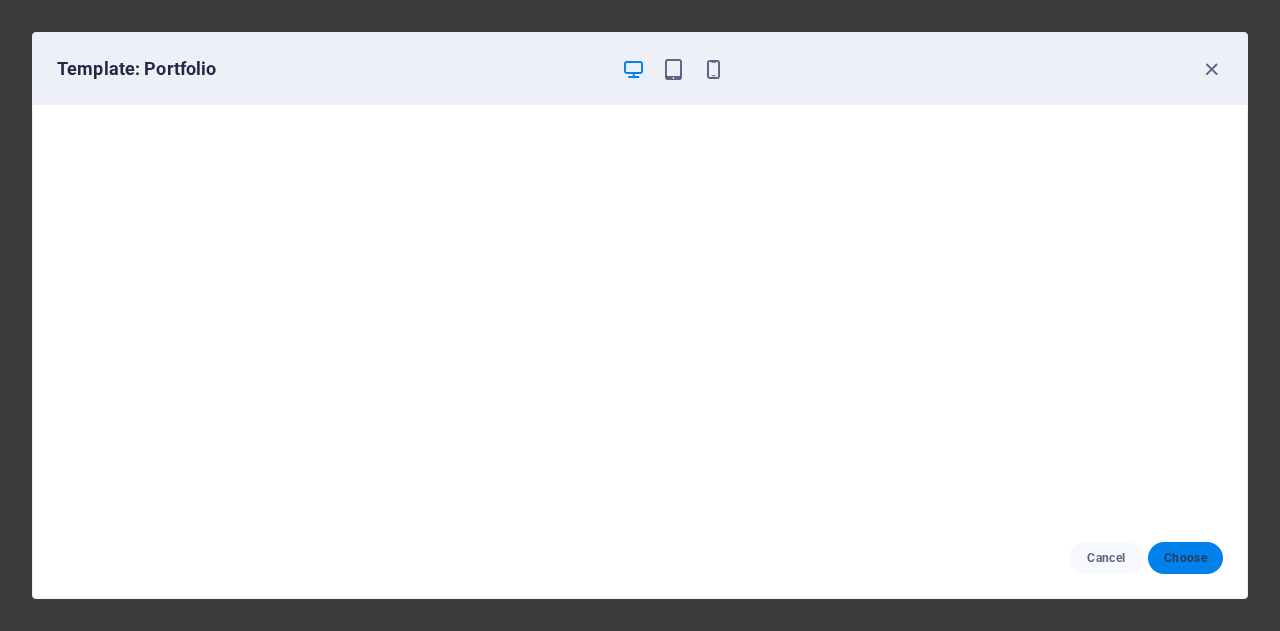 click on "Choose" at bounding box center (1185, 558) 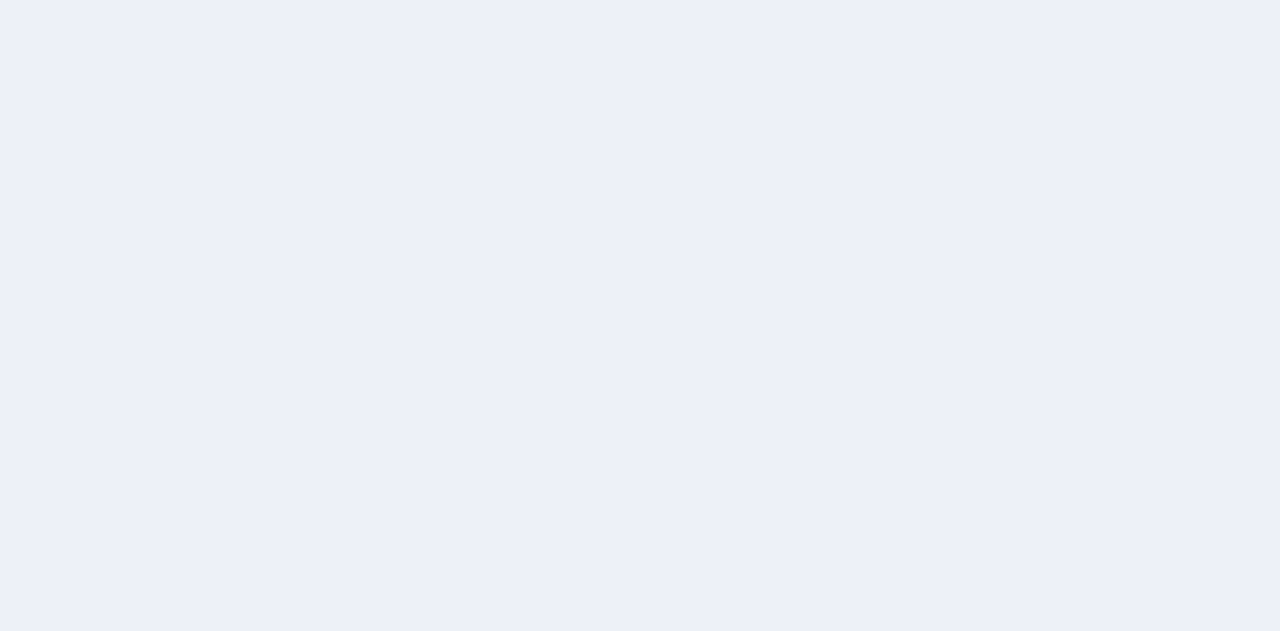 scroll, scrollTop: 0, scrollLeft: 0, axis: both 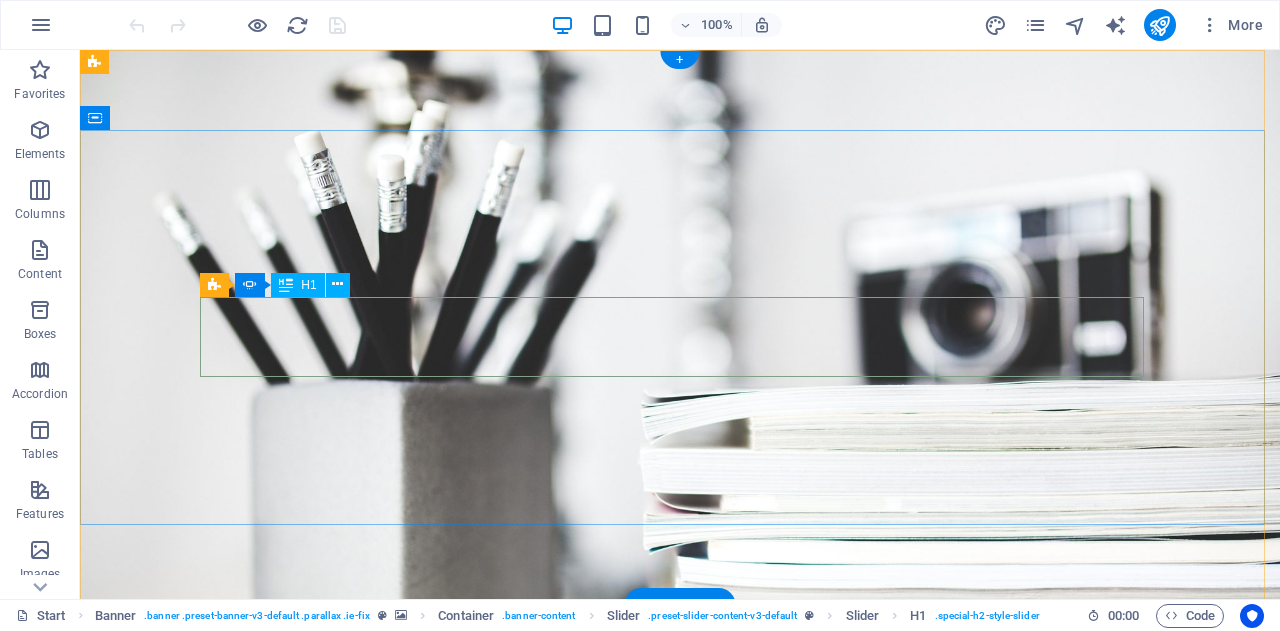 click on "Webdesigner" at bounding box center [680, 888] 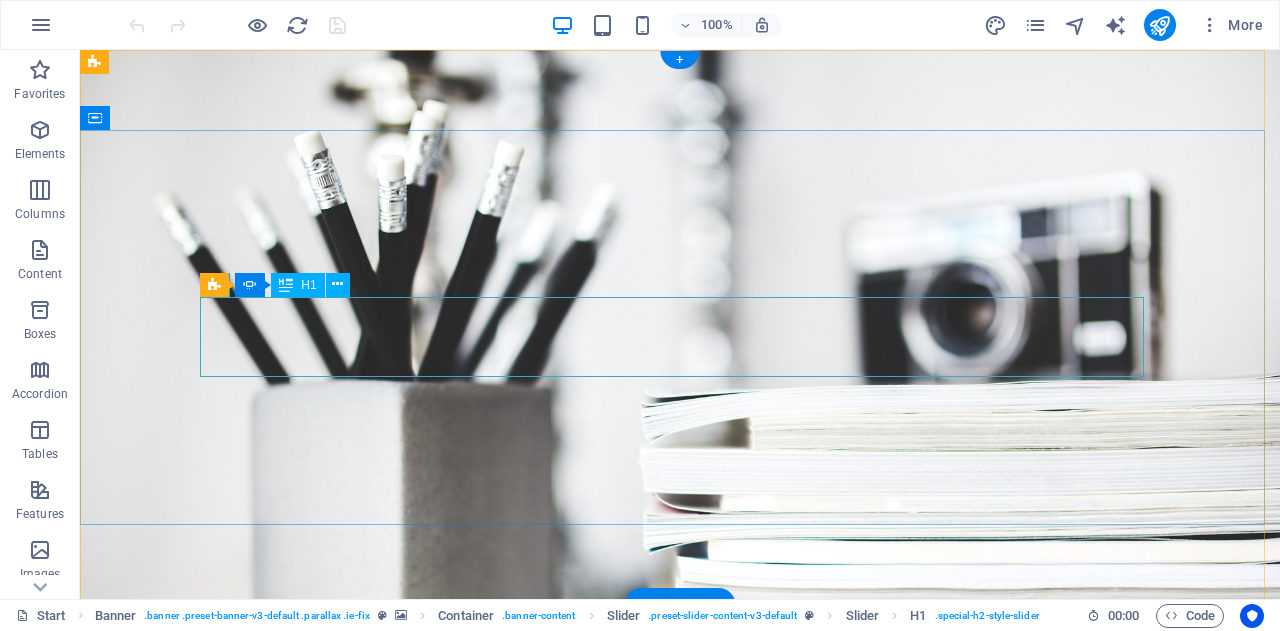 click on "Developer" at bounding box center [-264, 968] 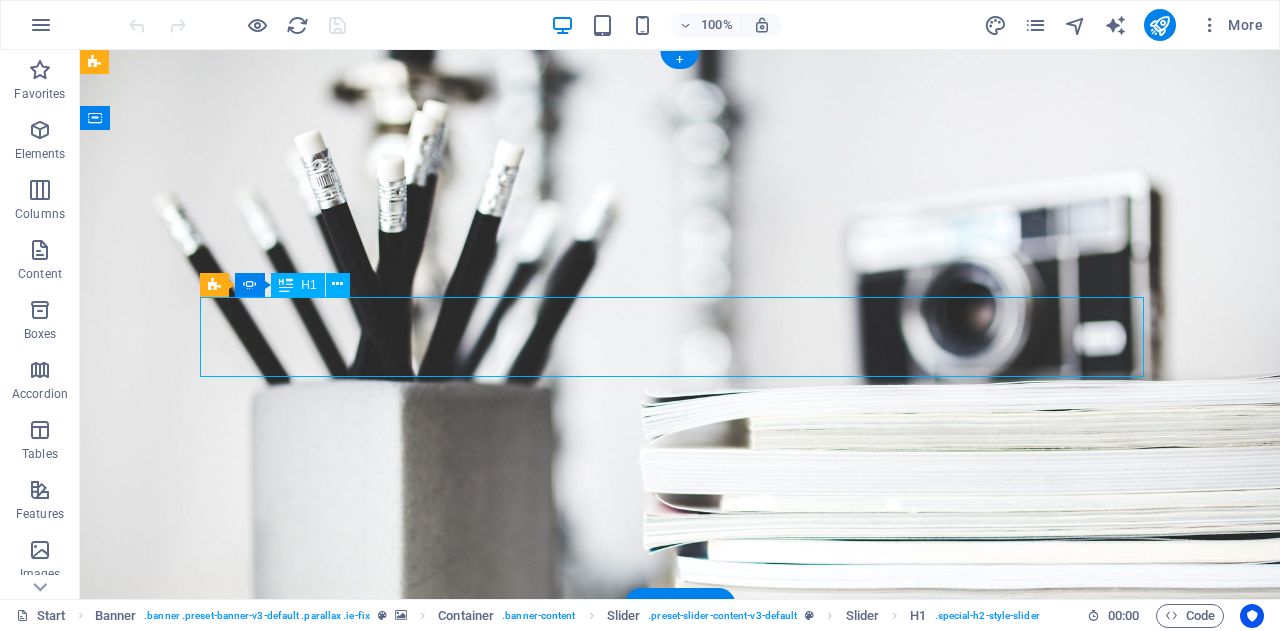 click on "Developer" at bounding box center [-264, 968] 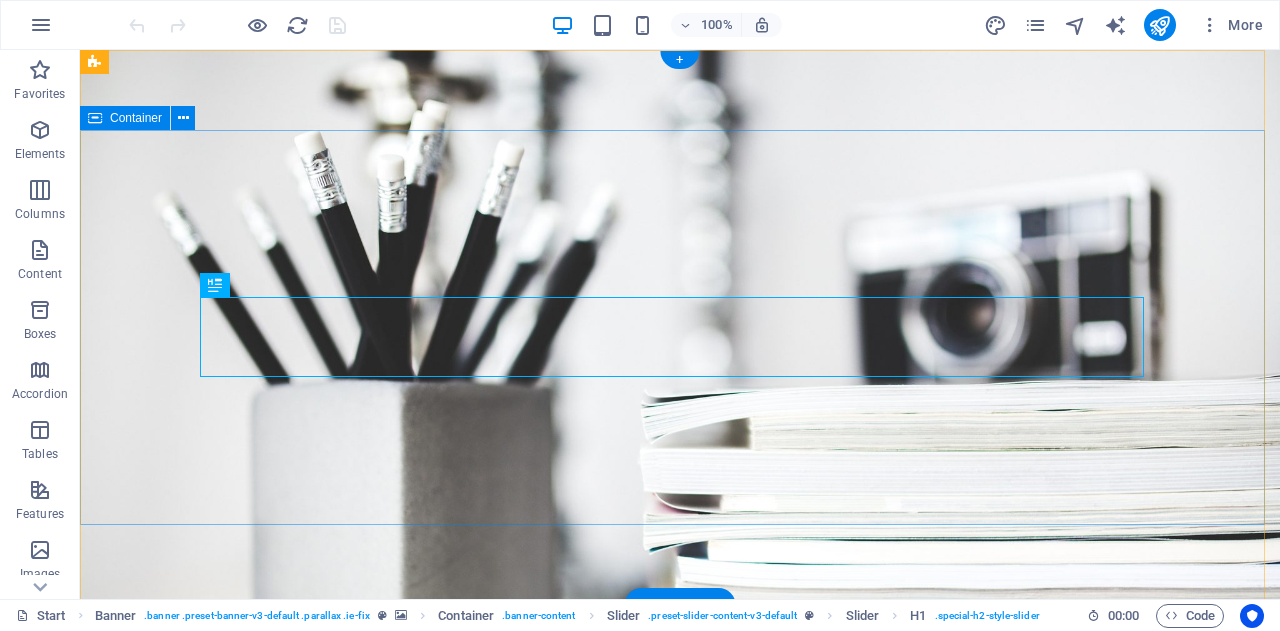 click on "I'm Webdesigner Developer Photographer" at bounding box center (680, 938) 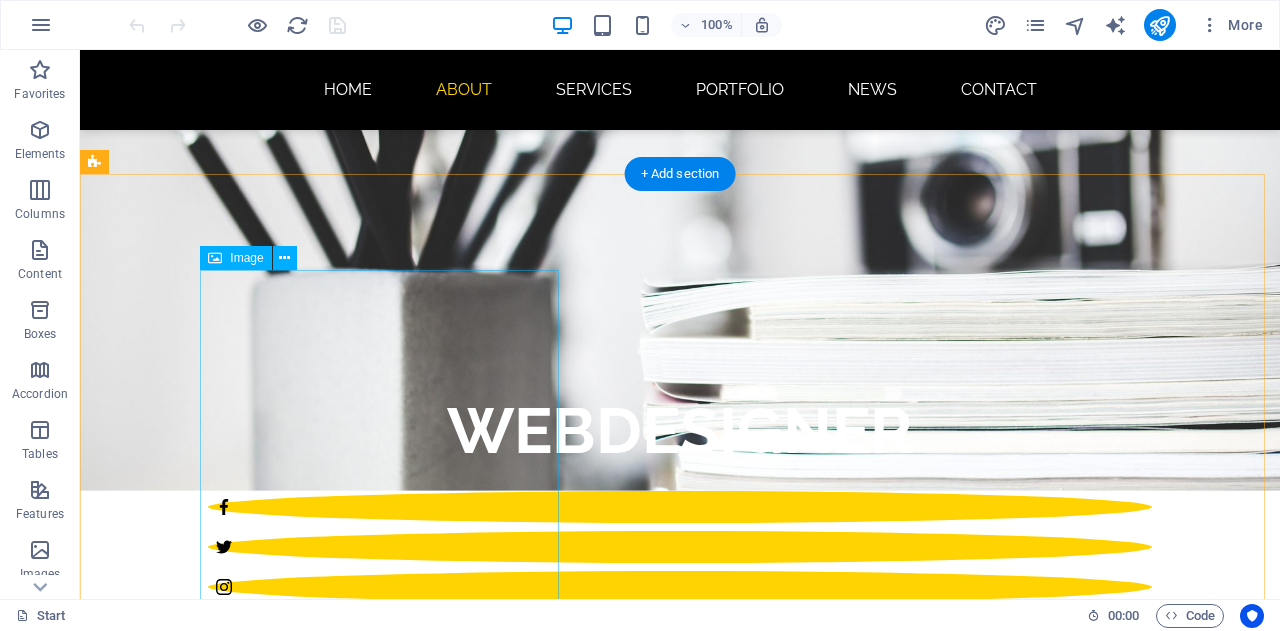 scroll, scrollTop: 466, scrollLeft: 0, axis: vertical 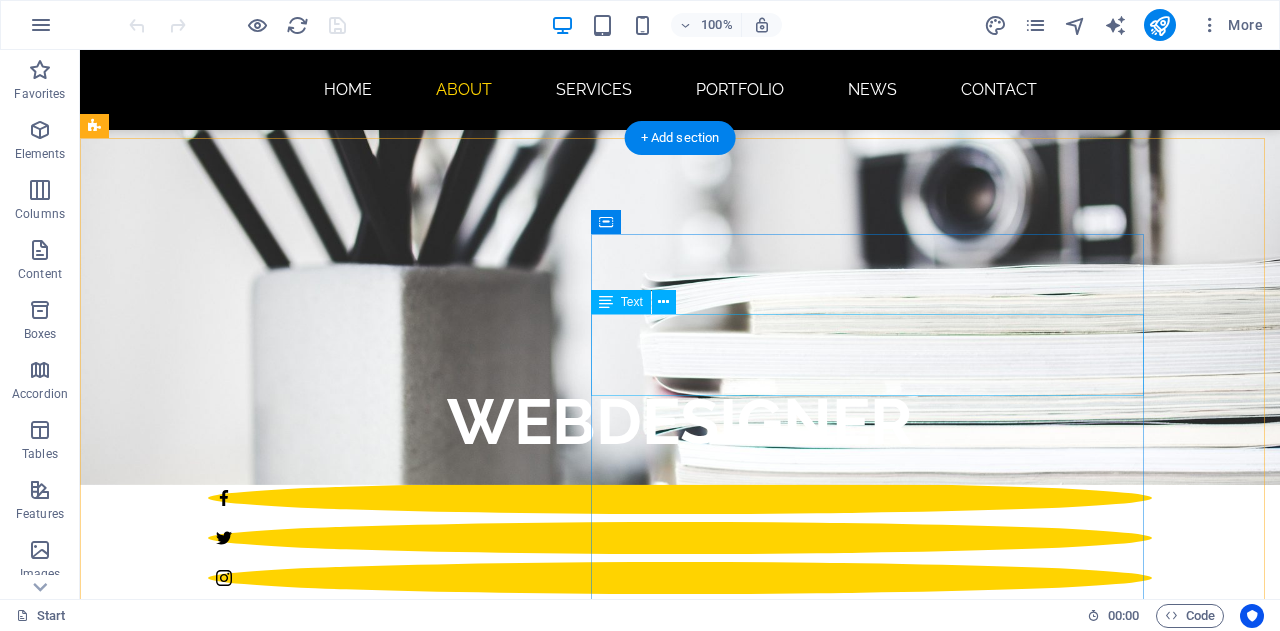 click on "Lorem ipsum dolor sit amet, consectetuer adipiscing elit. Aenean commodo ligula eget dolor. Lorem ipsum dolor sit amet, consectetuer adipiscing elit leget dolor." at bounding box center (568, 1711) 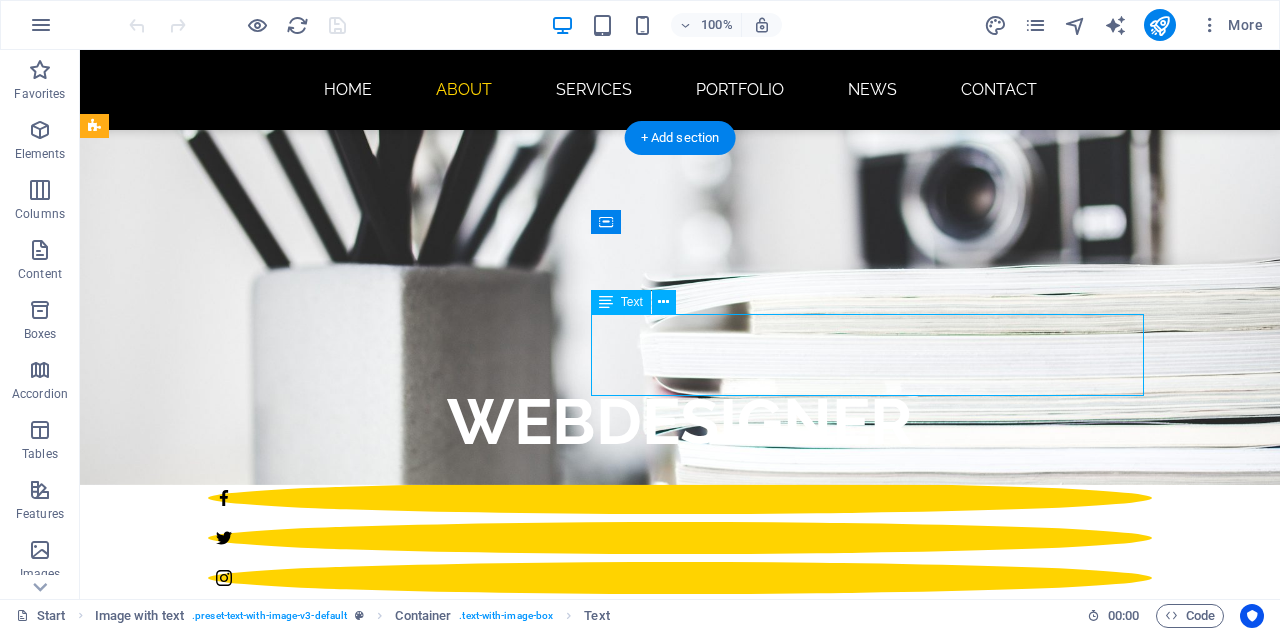 click on "Lorem ipsum dolor sit amet, consectetuer adipiscing elit. Aenean commodo ligula eget dolor. Lorem ipsum dolor sit amet, consectetuer adipiscing elit leget dolor." at bounding box center [568, 1711] 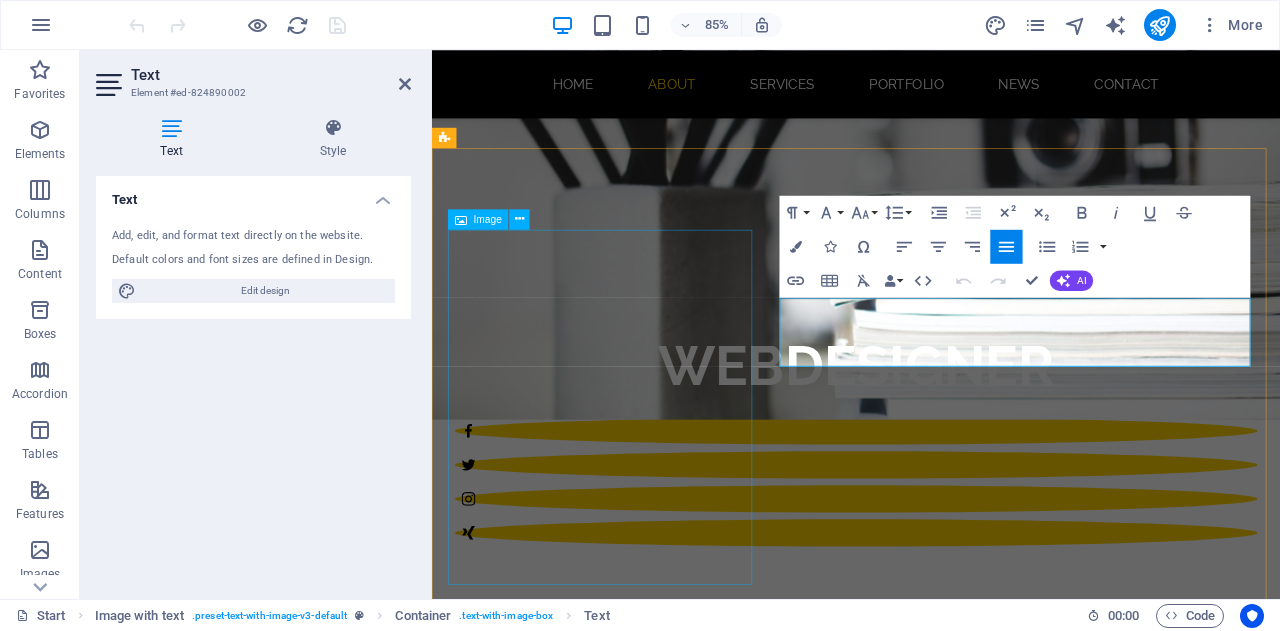 click at bounding box center (920, 1247) 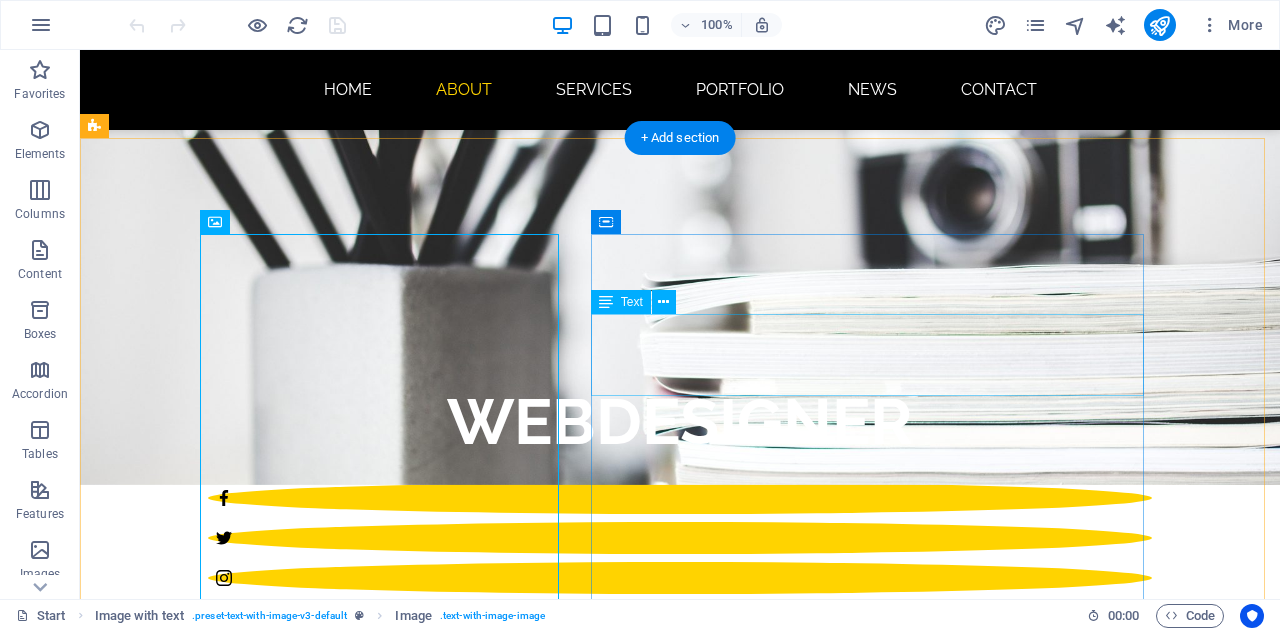 click on "Lorem ipsum dolor sit amet, consectetuer adipiscing elit. Aenean commodo ligula eget dolor. Lorem ipsum dolor sit amet, consectetuer adipiscing elit leget dolor." at bounding box center [568, 1711] 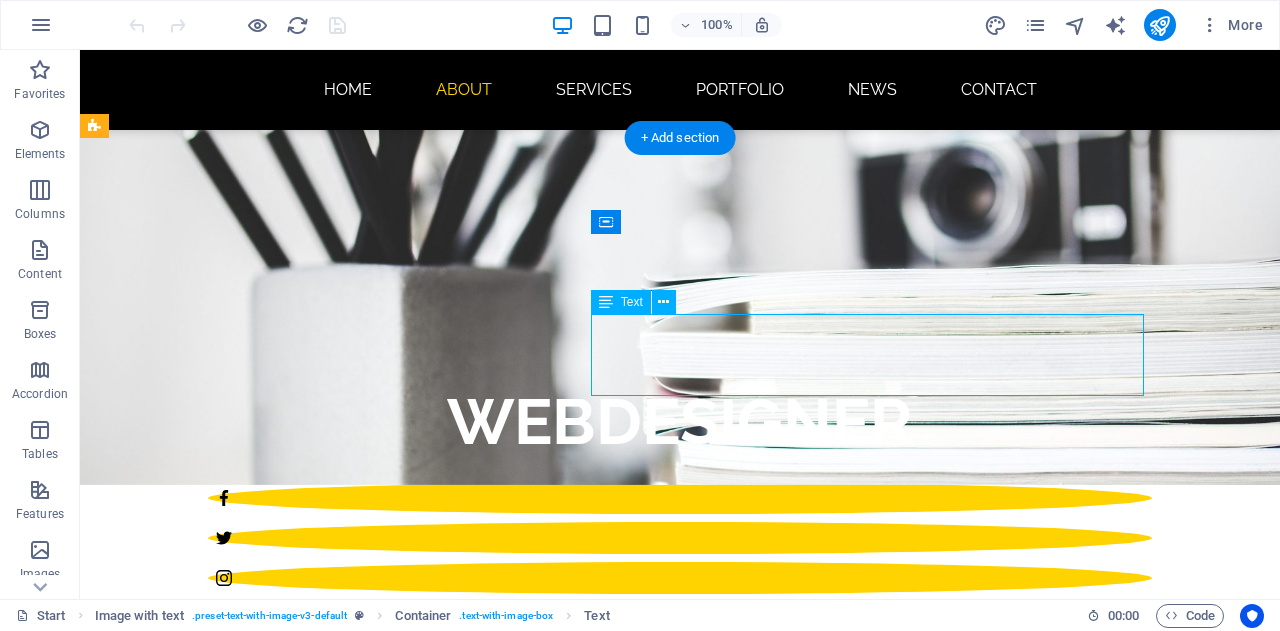 click on "Lorem ipsum dolor sit amet, consectetuer adipiscing elit. Aenean commodo ligula eget dolor. Lorem ipsum dolor sit amet, consectetuer adipiscing elit leget dolor." at bounding box center (568, 1711) 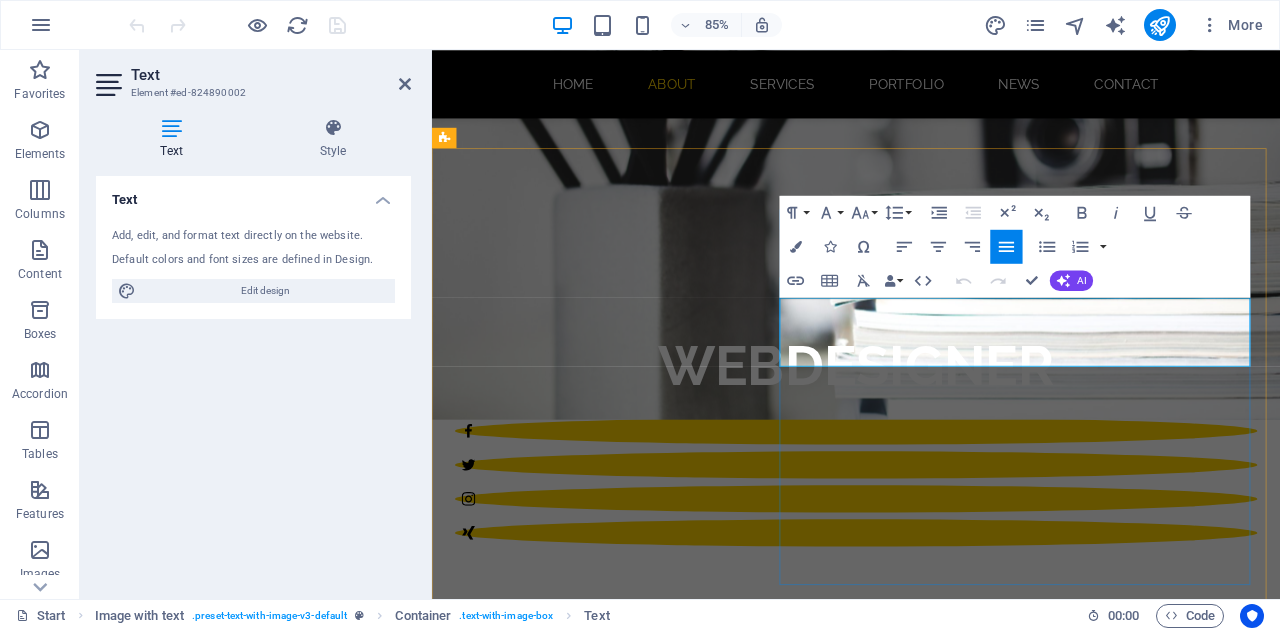 drag, startPoint x: 933, startPoint y: 412, endPoint x: 844, endPoint y: 353, distance: 106.78015 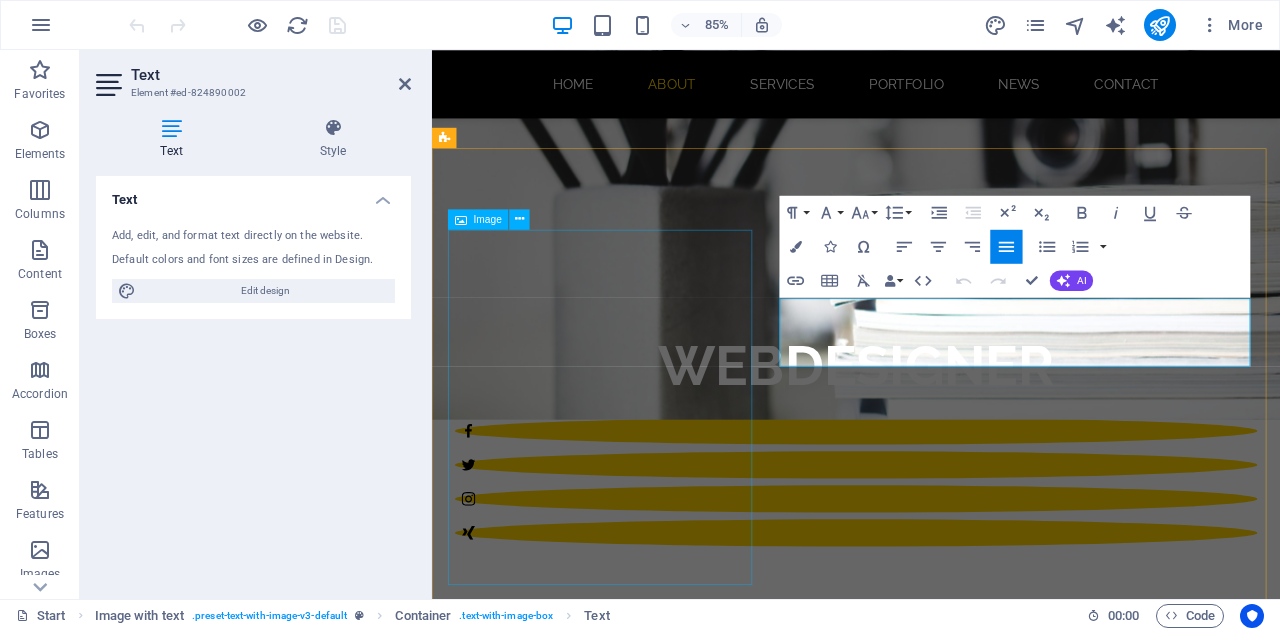 click at bounding box center (920, 1247) 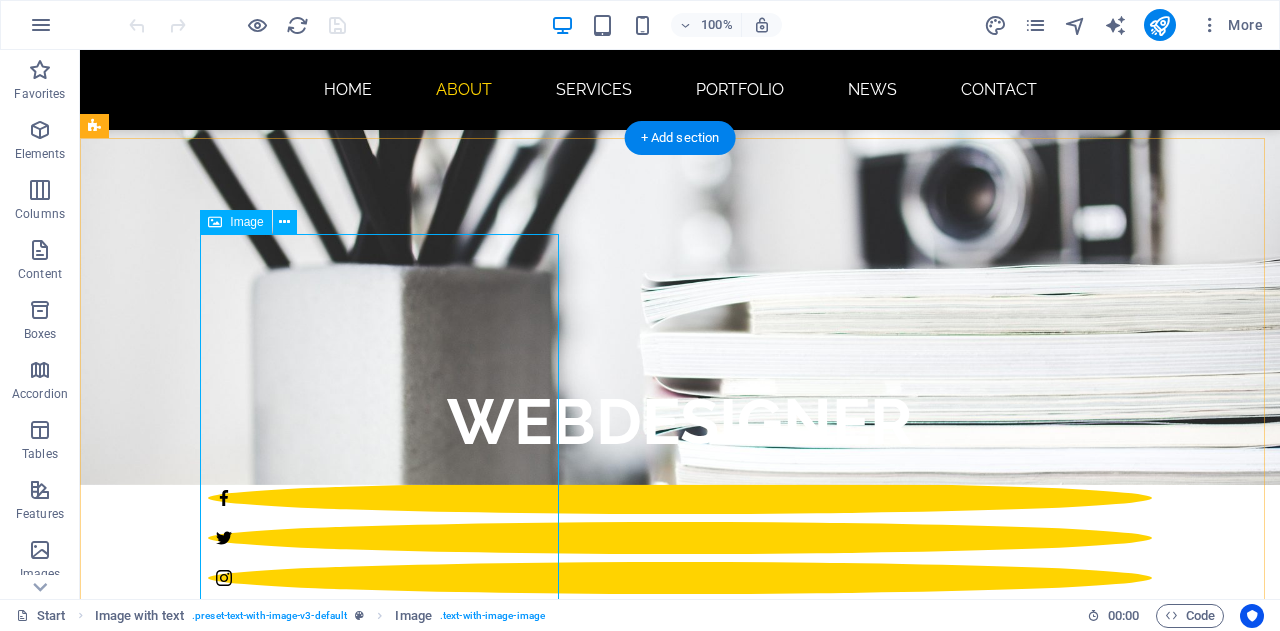 click at bounding box center (568, 1247) 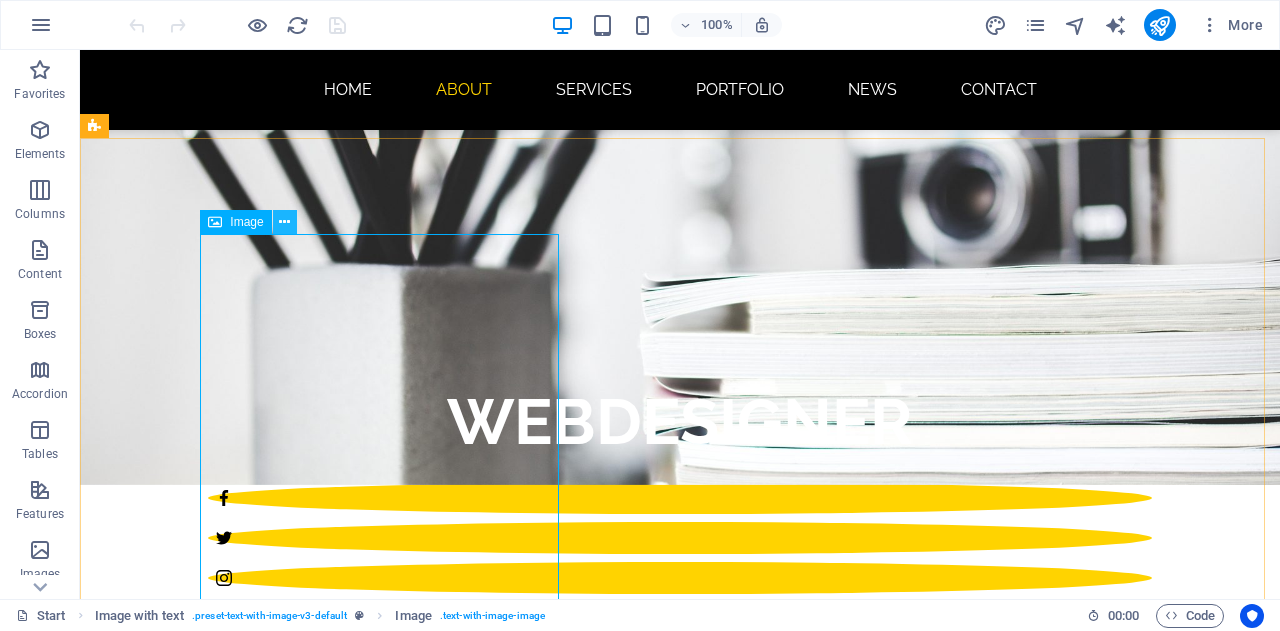 click at bounding box center (285, 222) 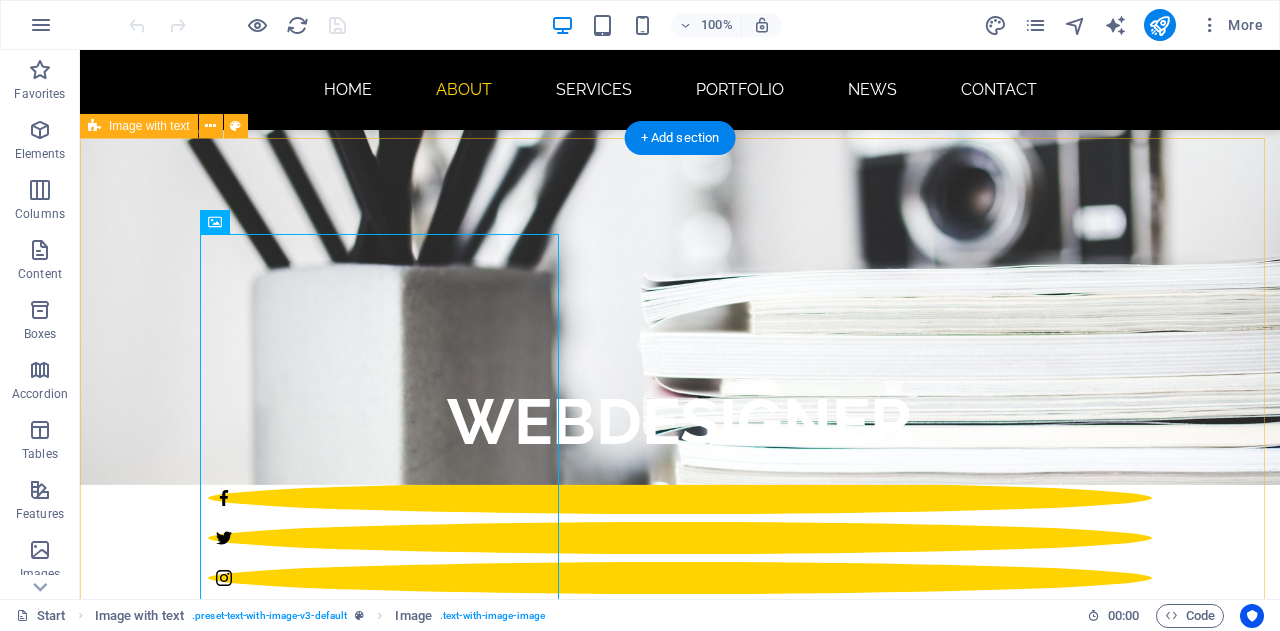 click on "About me Lorem ipsum dolor sit amet, consectetuer adipiscing elit. Aenean commodo ligula eget dolor. Lorem ipsum dolor sit amet, consectetuer adipiscing elit leget dolor. Sitejet 90%
Photoshop 70%
Illustrator 90%
HTML5 & CSS3 85%" at bounding box center (680, 1505) 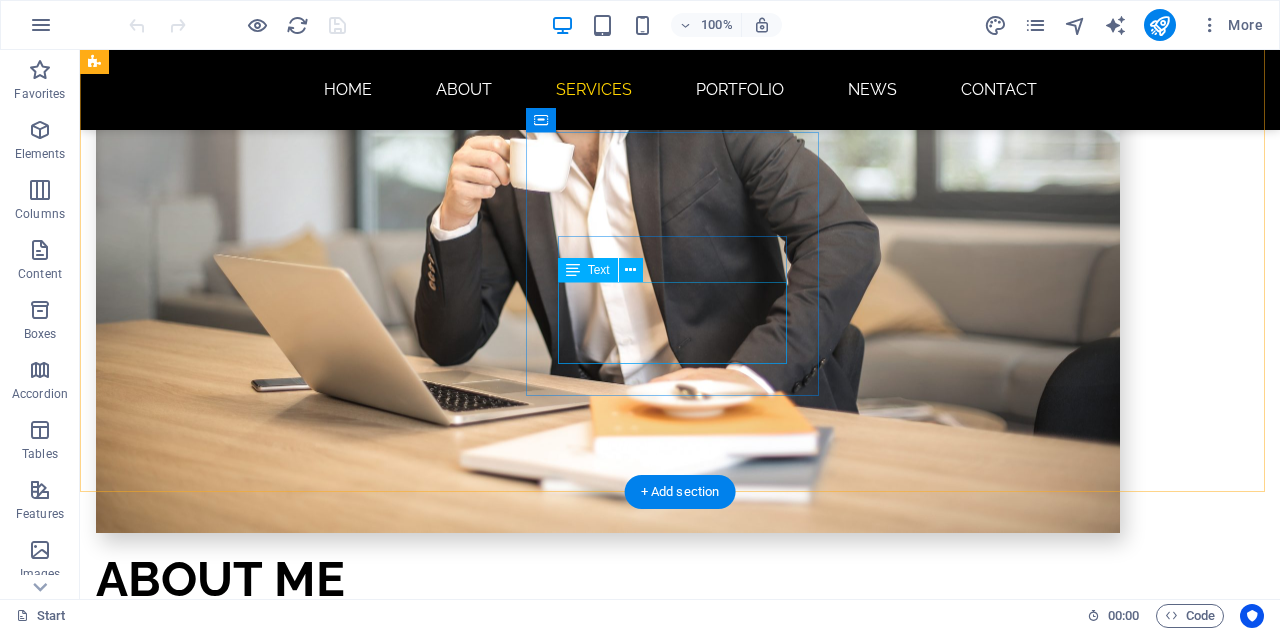 scroll, scrollTop: 1600, scrollLeft: 0, axis: vertical 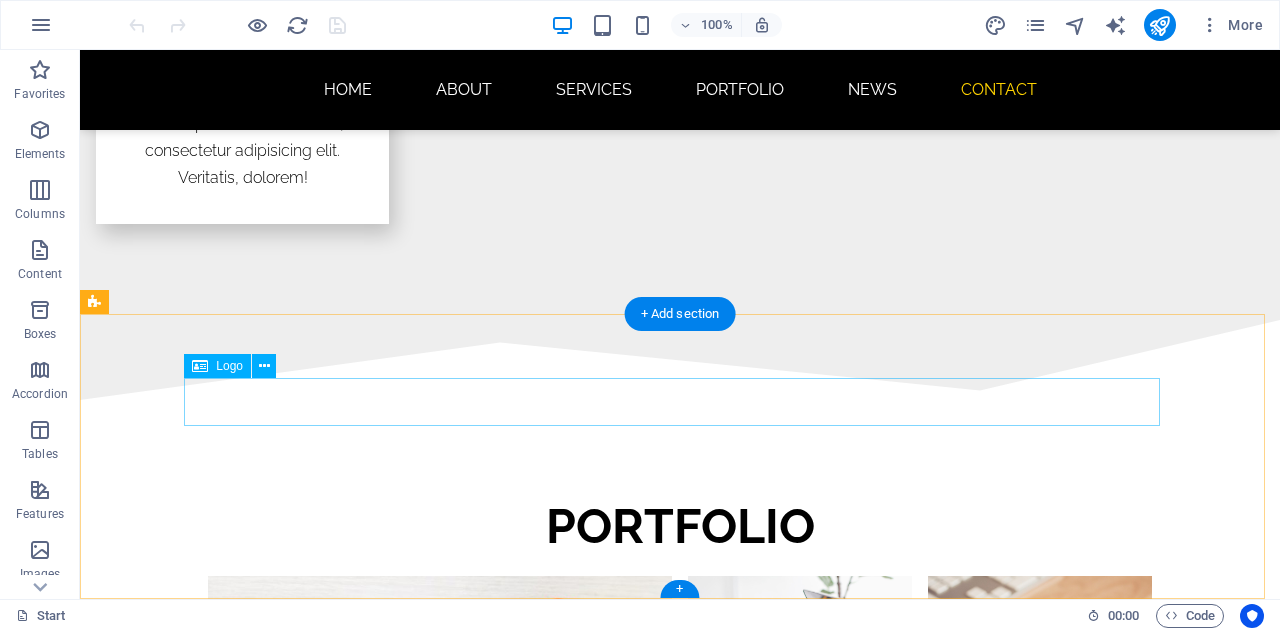 click at bounding box center (680, 4323) 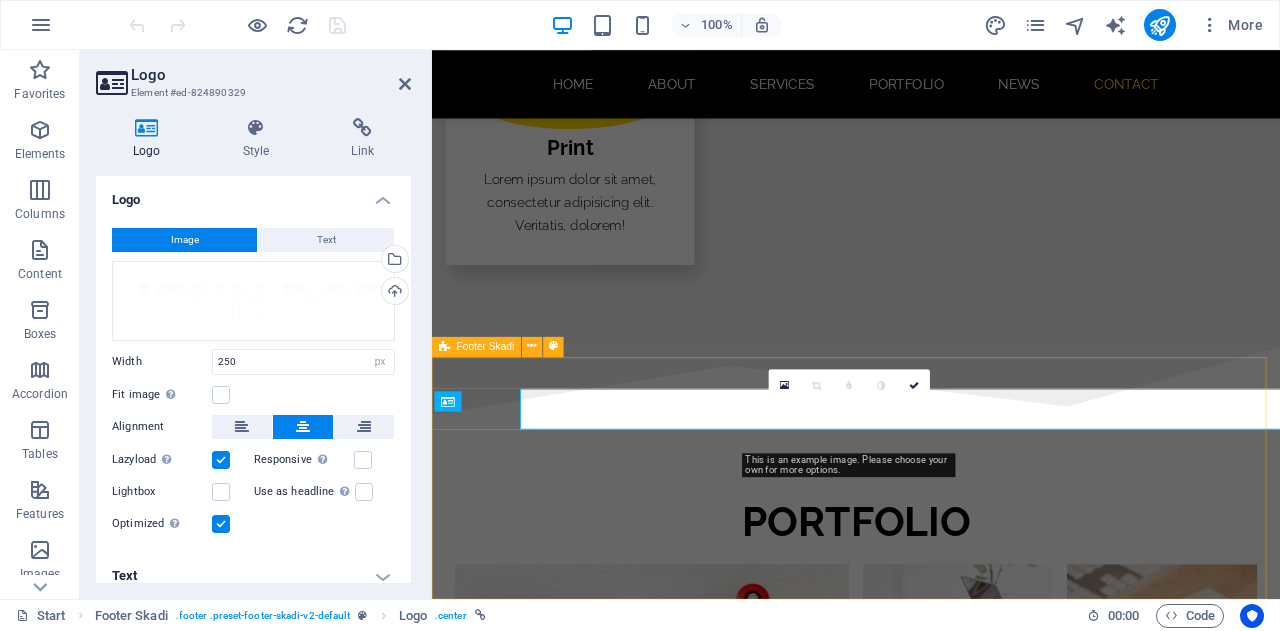 scroll, scrollTop: 4210, scrollLeft: 0, axis: vertical 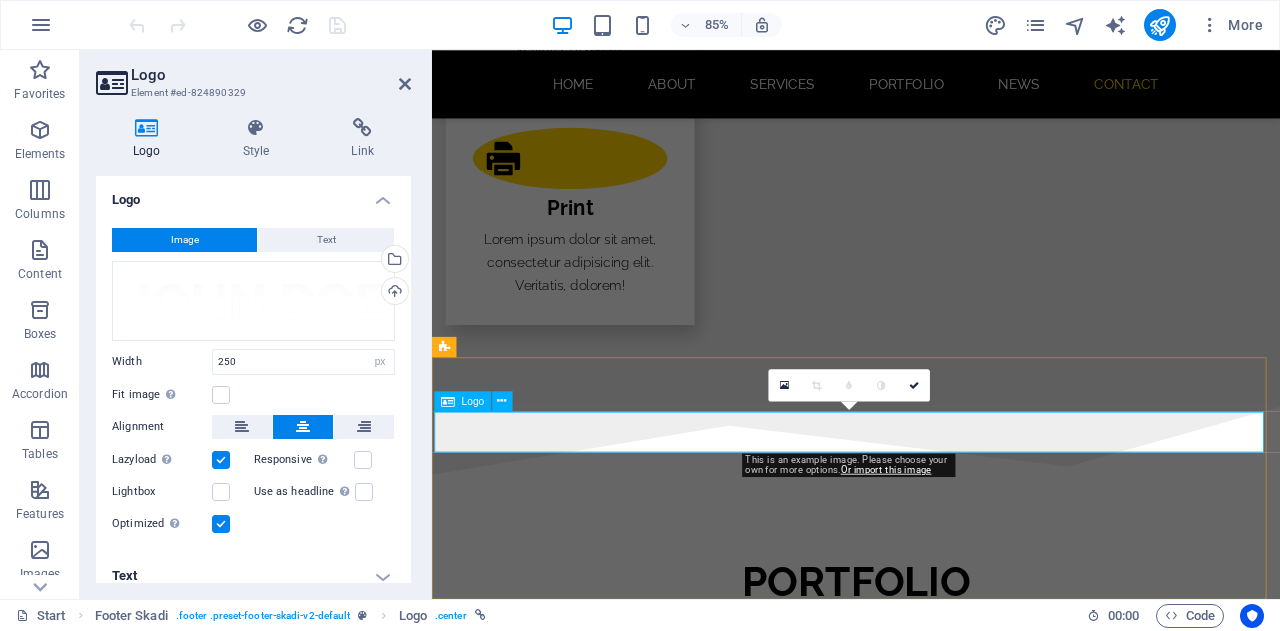 click at bounding box center [931, 4472] 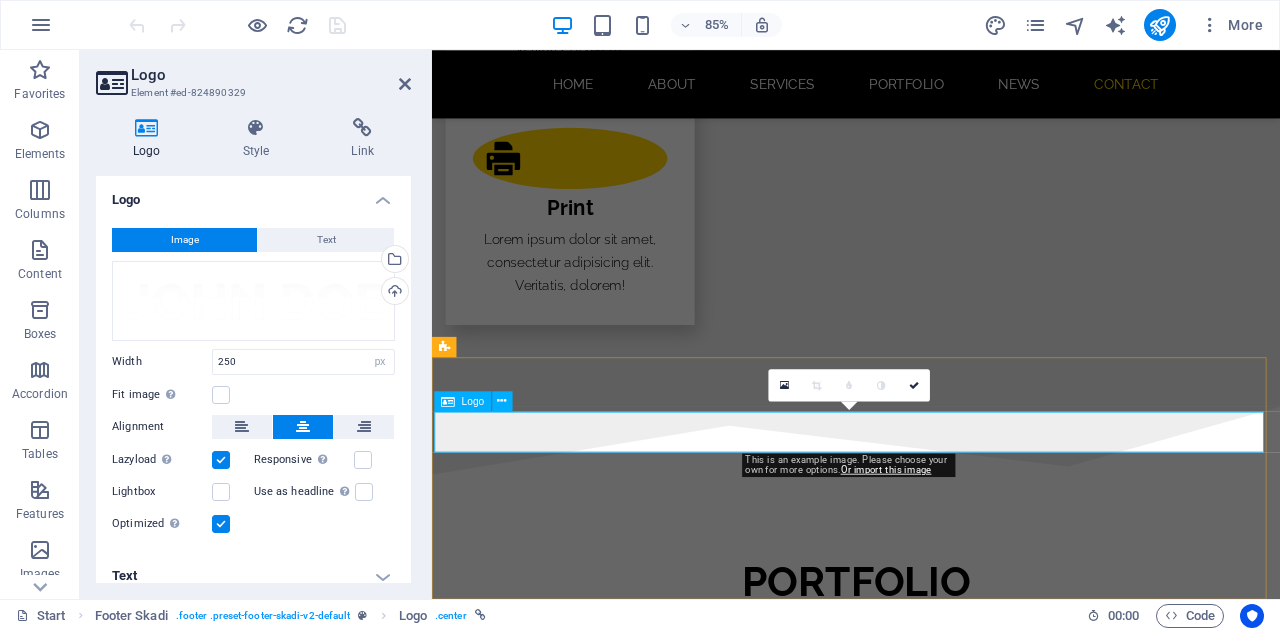 click at bounding box center (931, 4472) 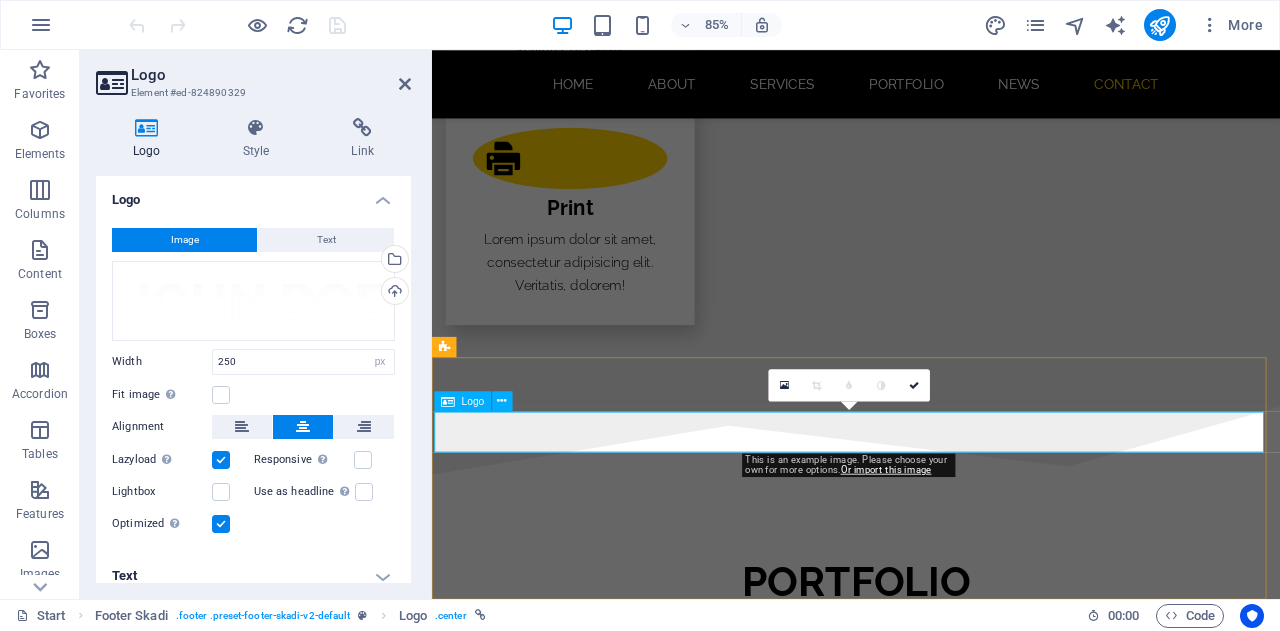 click at bounding box center (931, 4472) 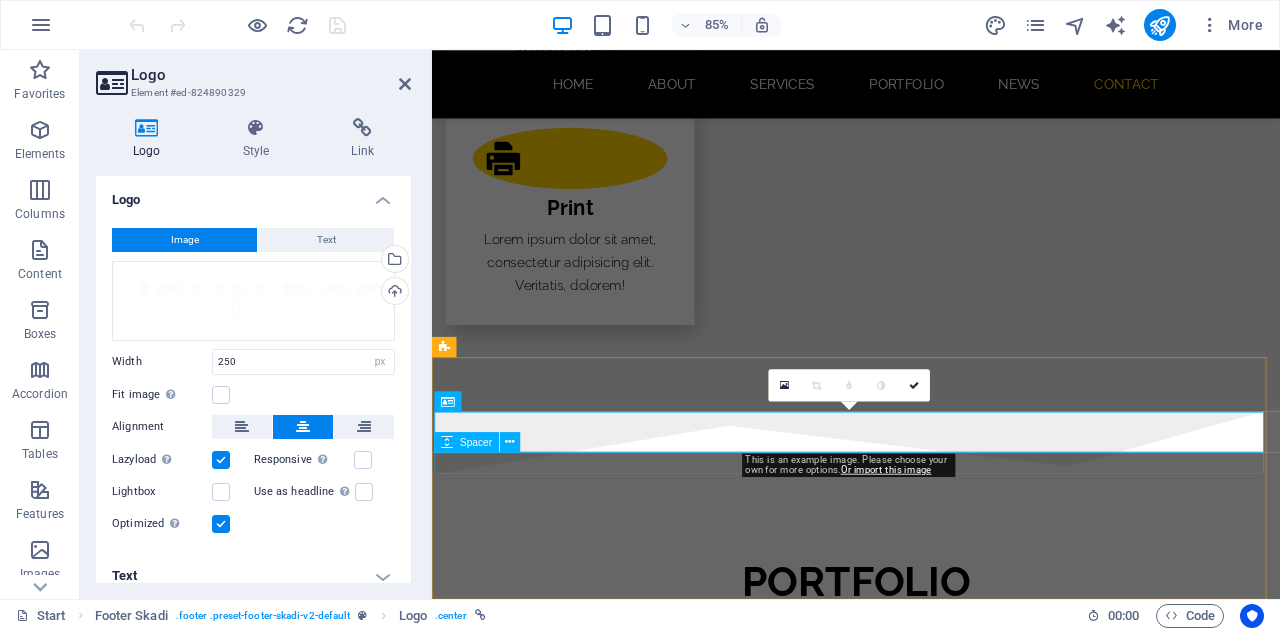 click at bounding box center (931, 4508) 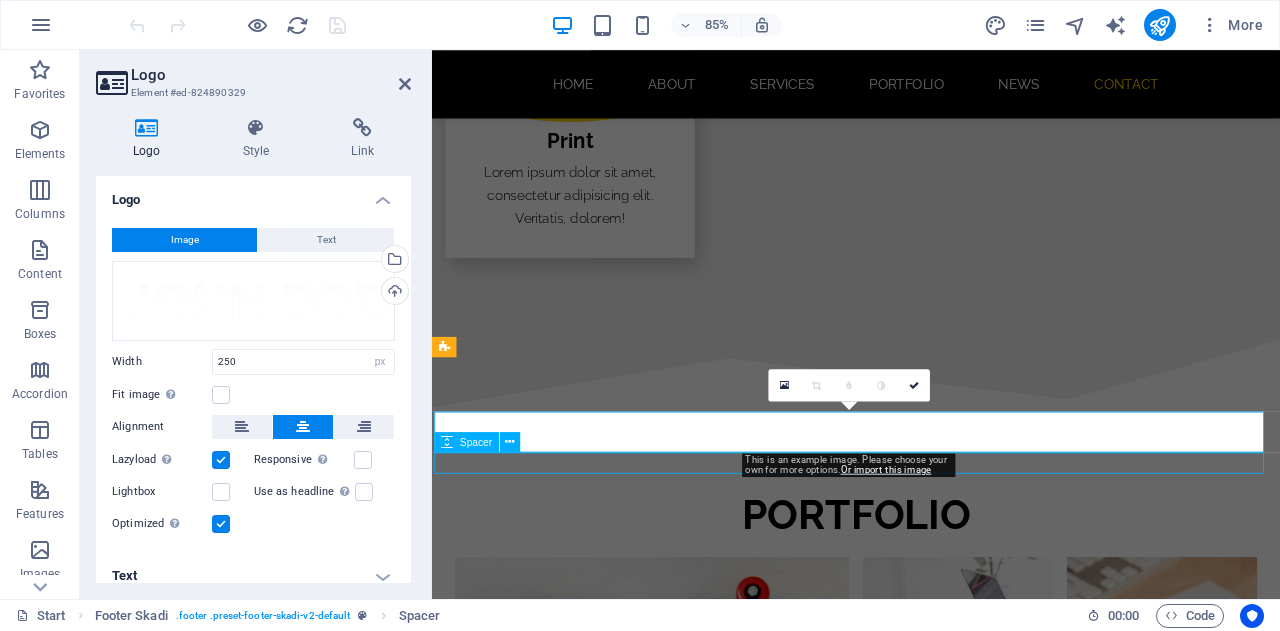scroll, scrollTop: 4280, scrollLeft: 0, axis: vertical 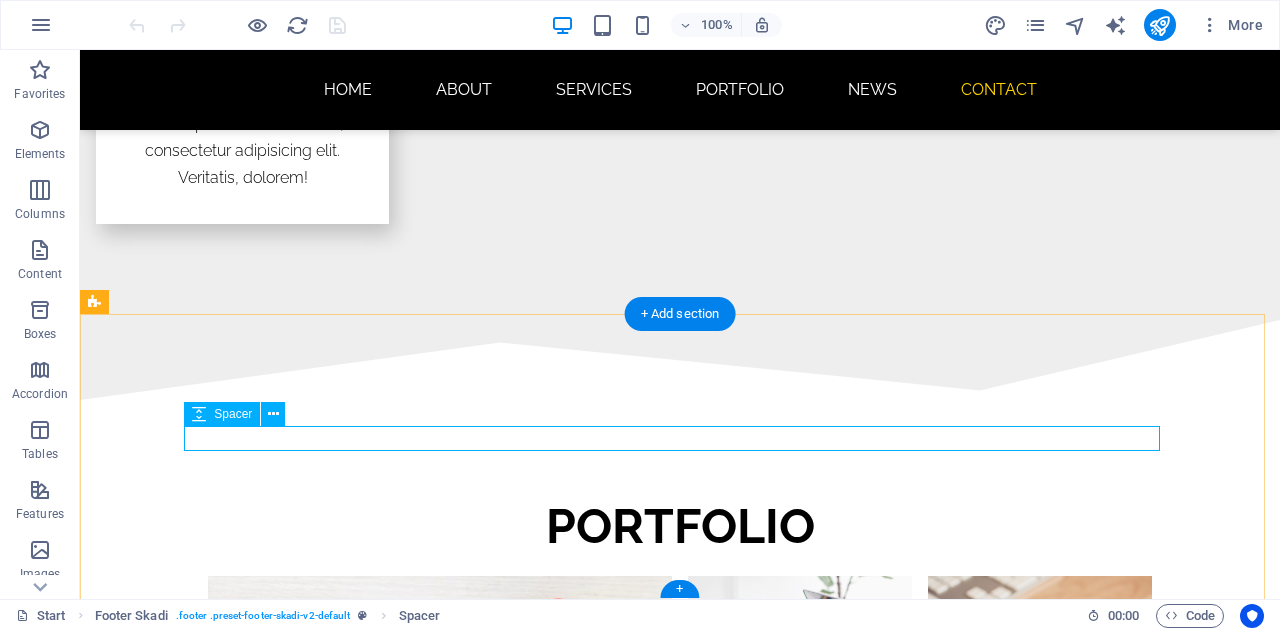 click at bounding box center (680, 4359) 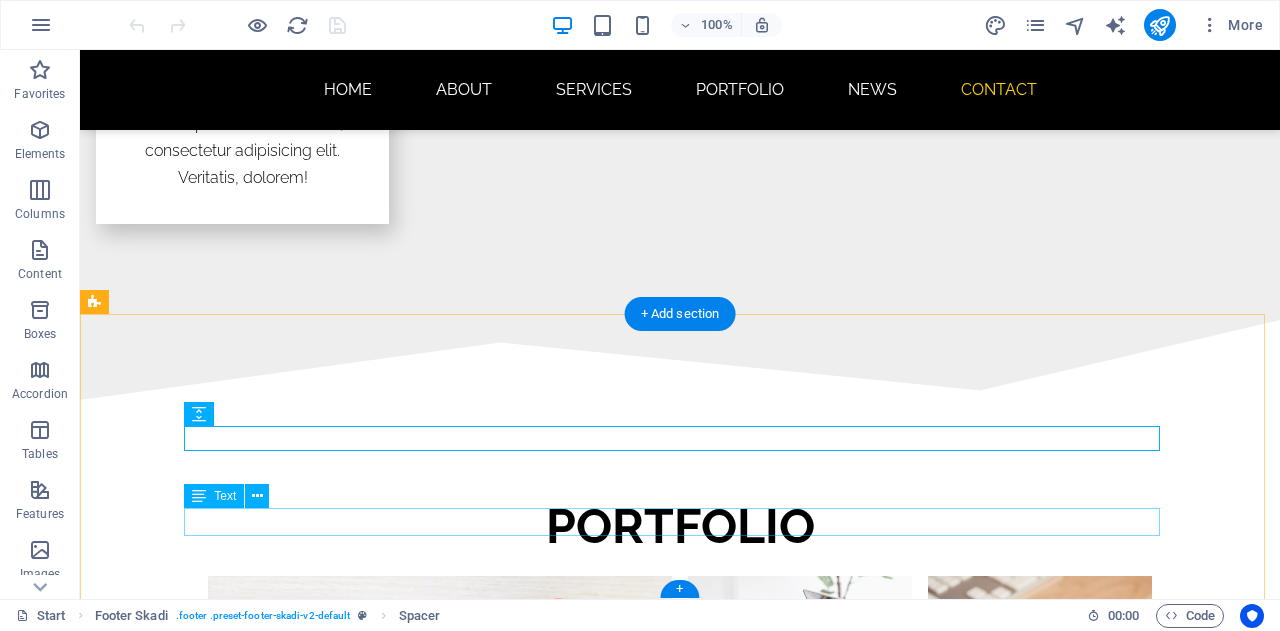 click on "Legal Notice  |  Privacy Policy" at bounding box center (680, 4562) 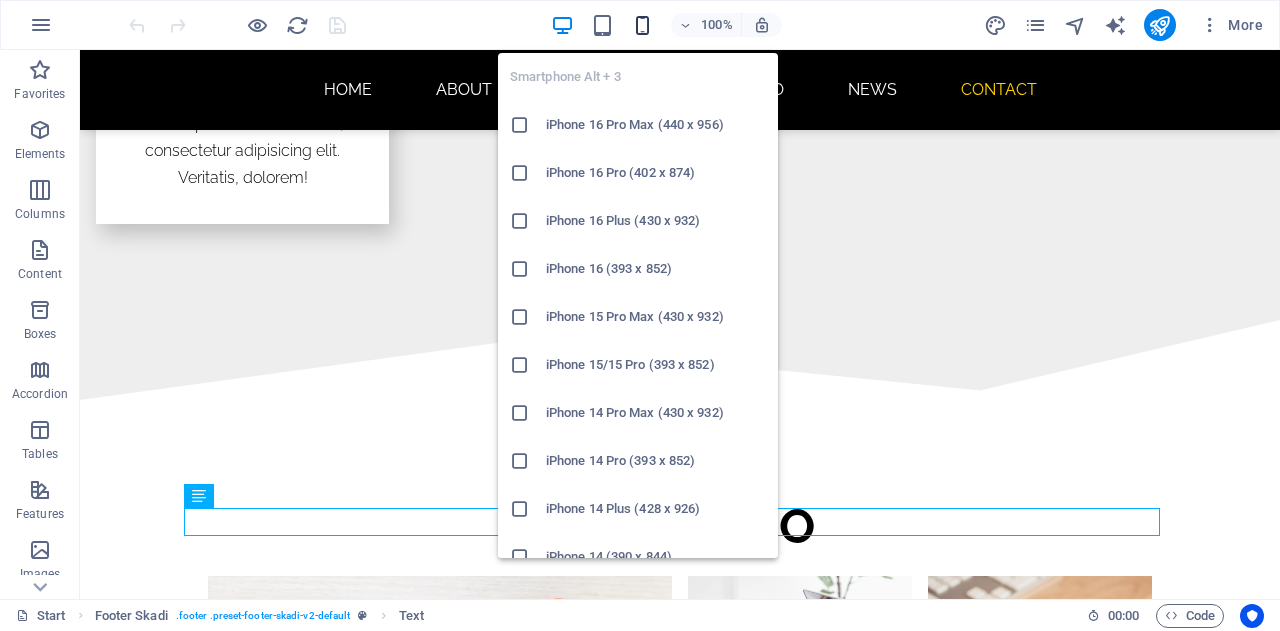 click at bounding box center [642, 25] 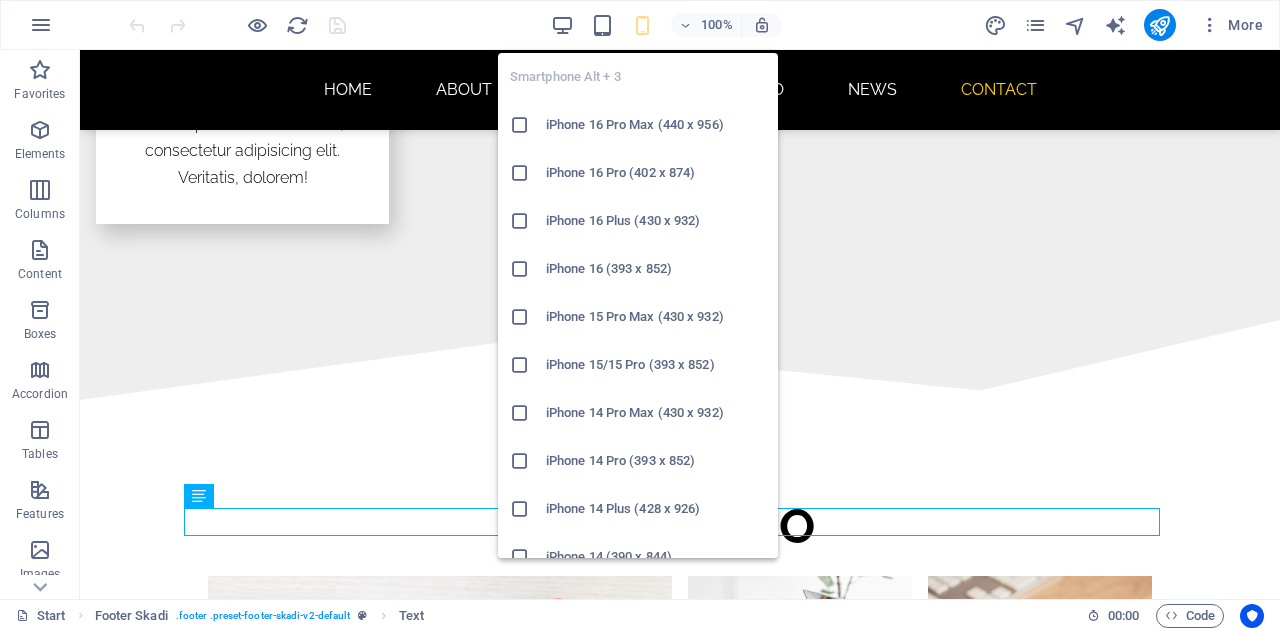 click at bounding box center [642, 25] 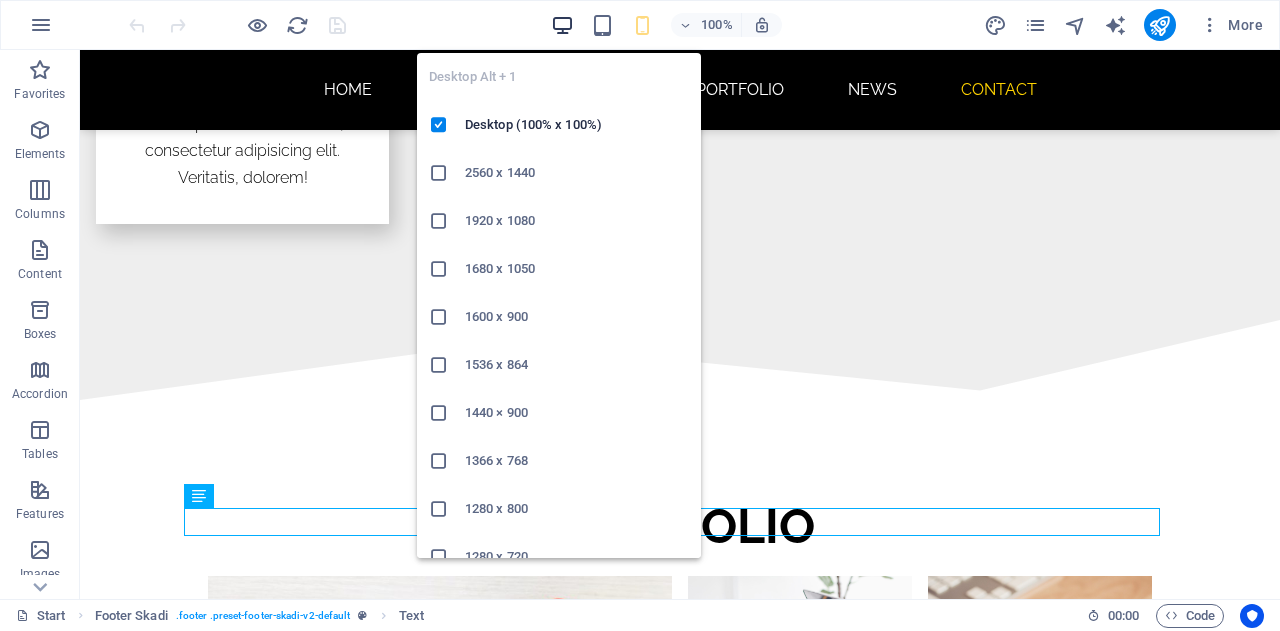 click at bounding box center [562, 25] 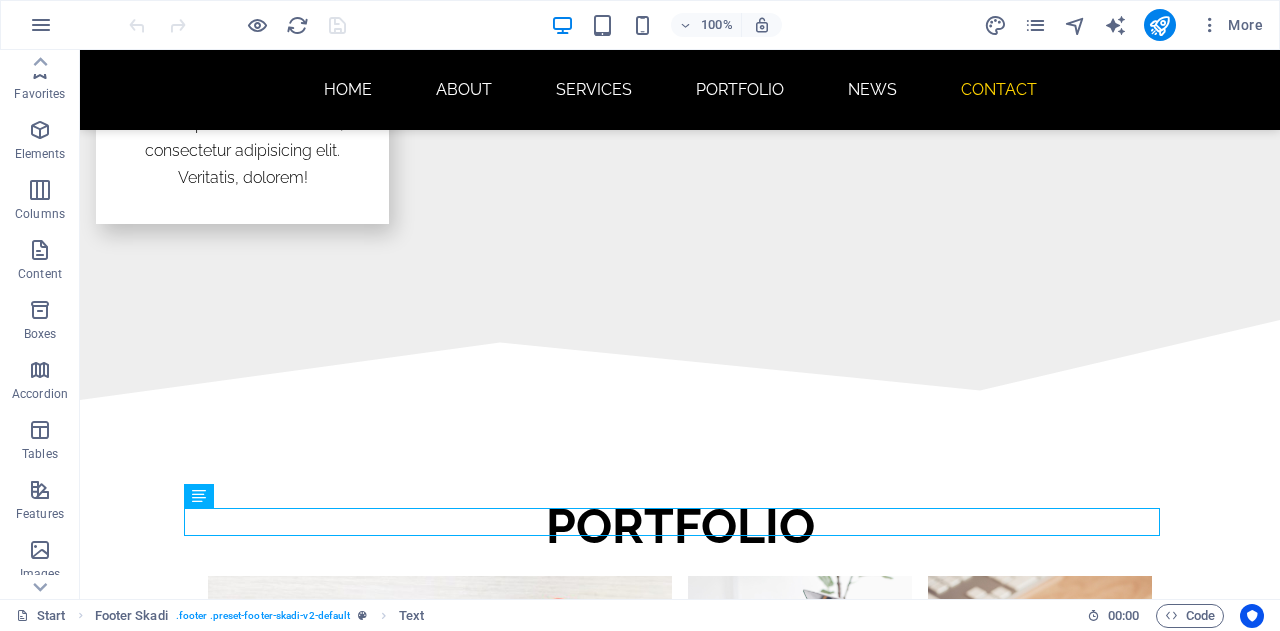 scroll, scrollTop: 0, scrollLeft: 0, axis: both 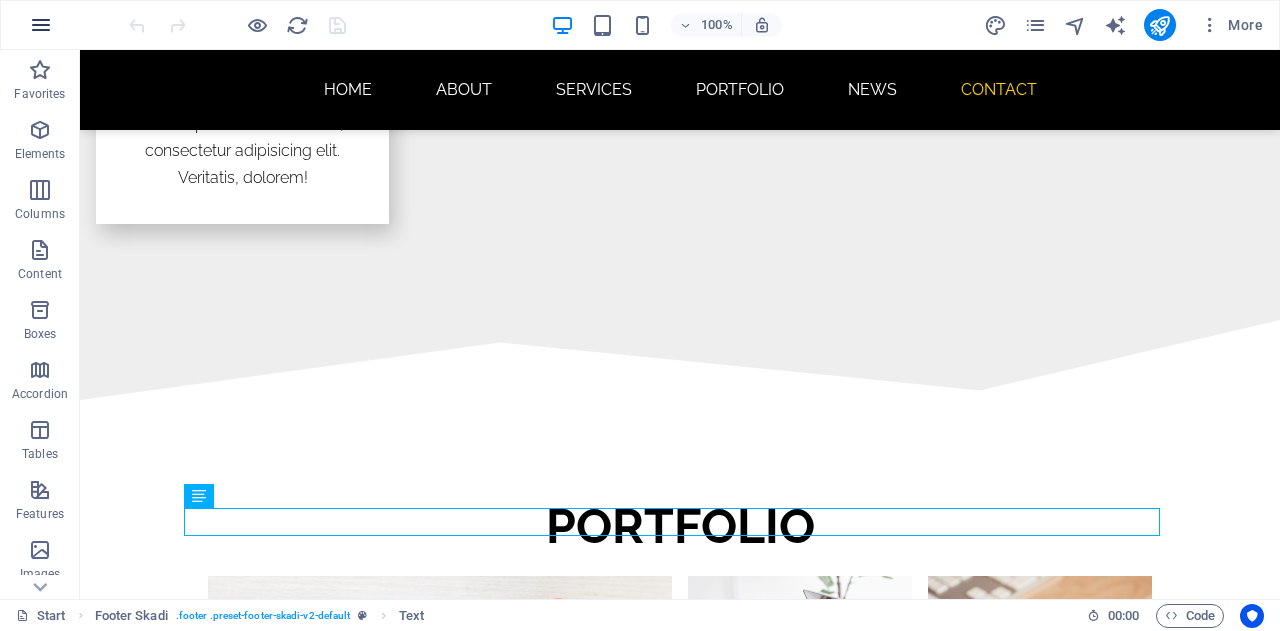 click at bounding box center [41, 25] 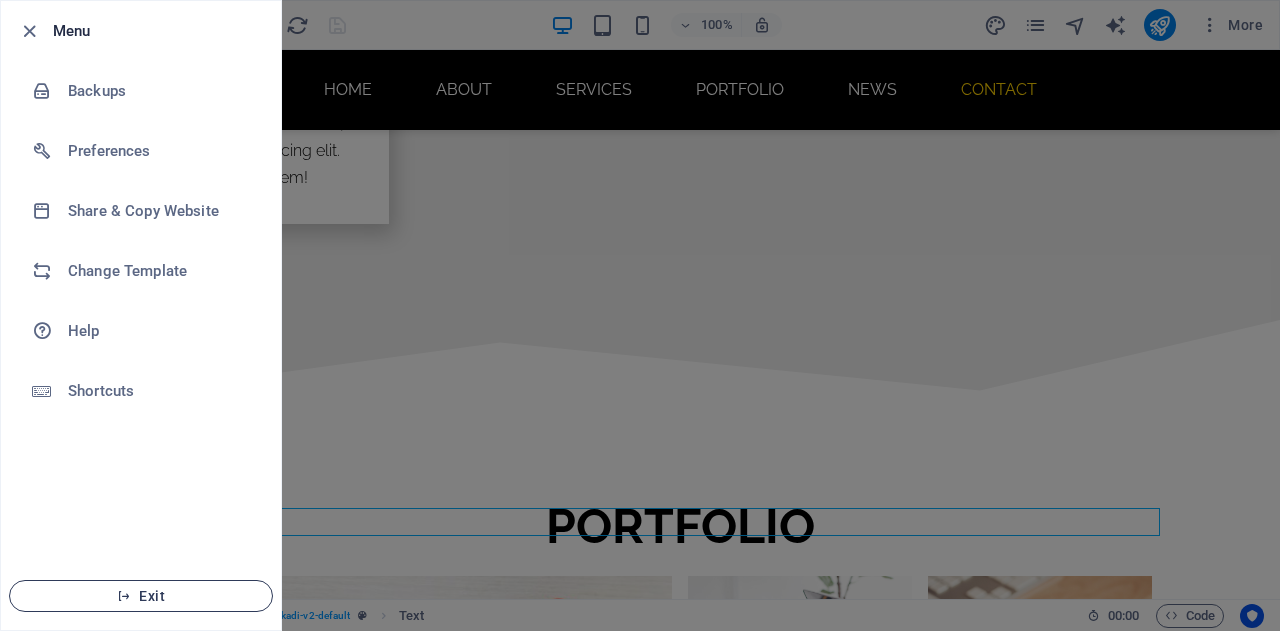 click on "Exit" at bounding box center (141, 596) 